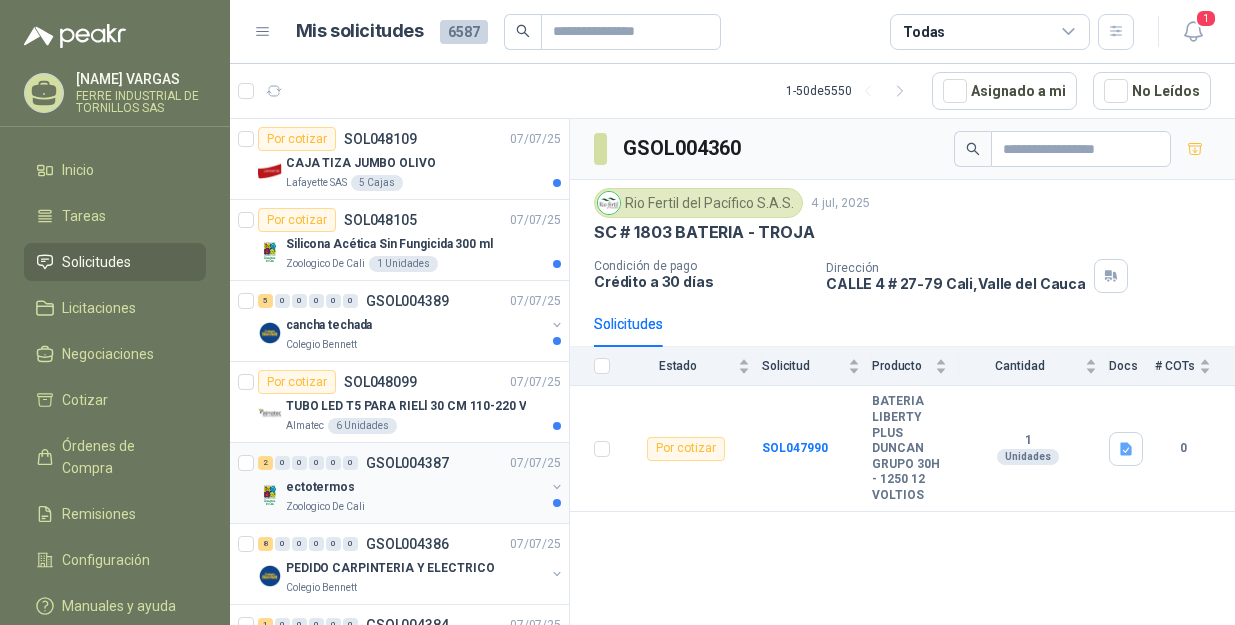 scroll, scrollTop: 0, scrollLeft: 0, axis: both 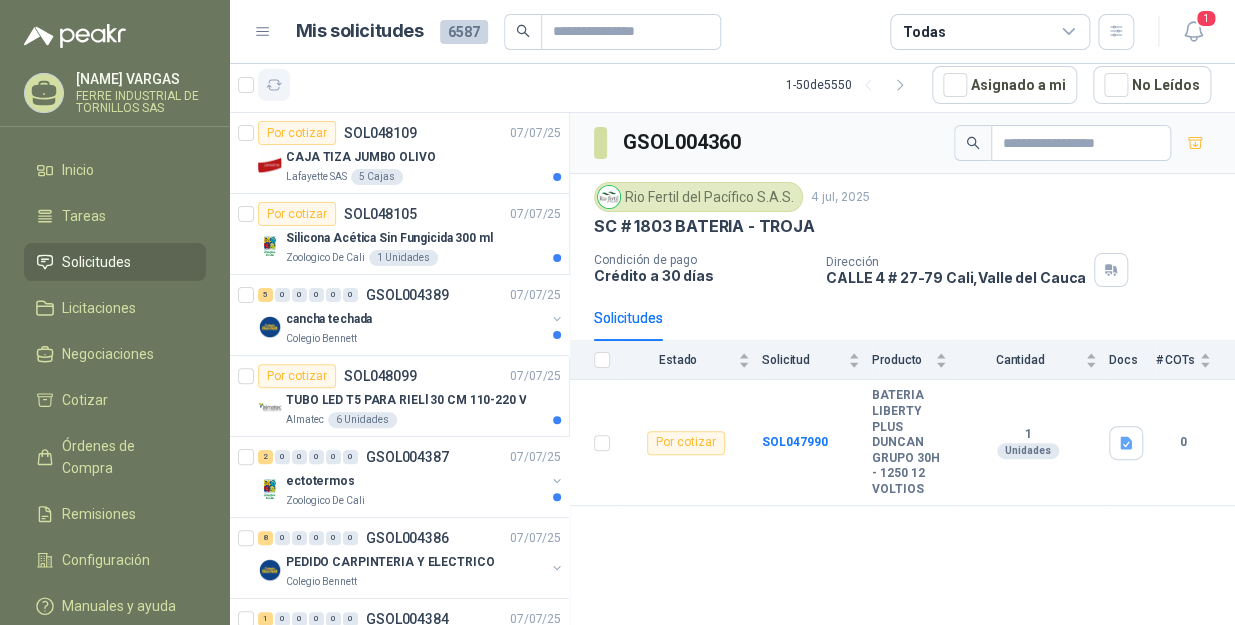 click at bounding box center (274, 85) 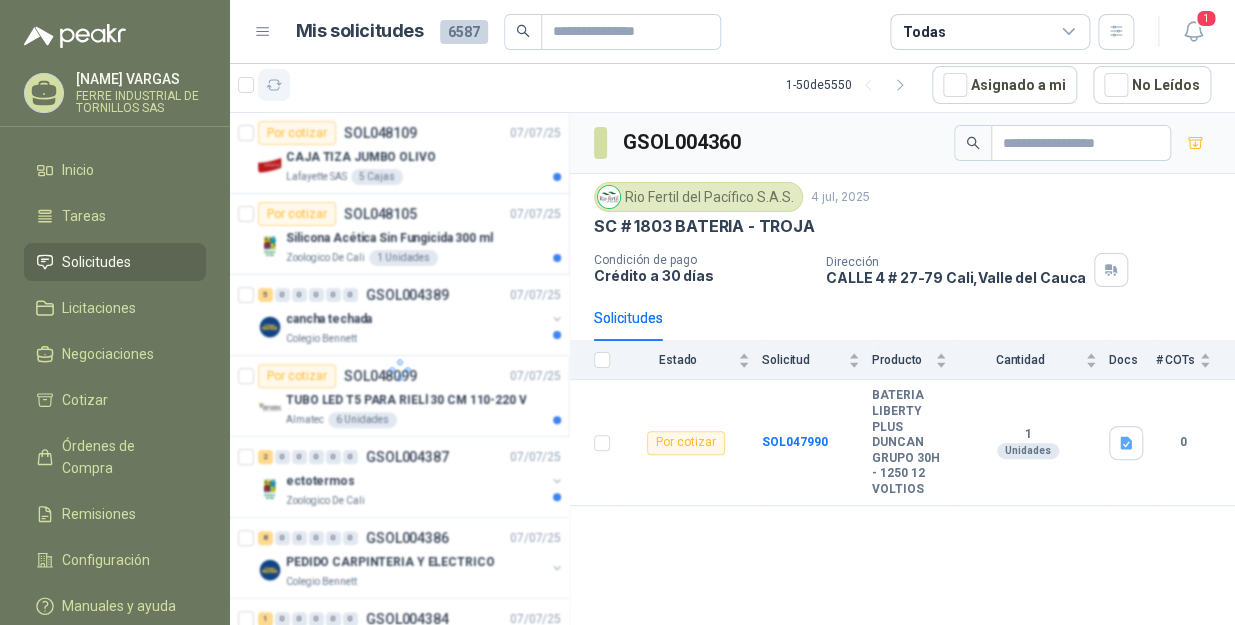 click at bounding box center (274, 85) 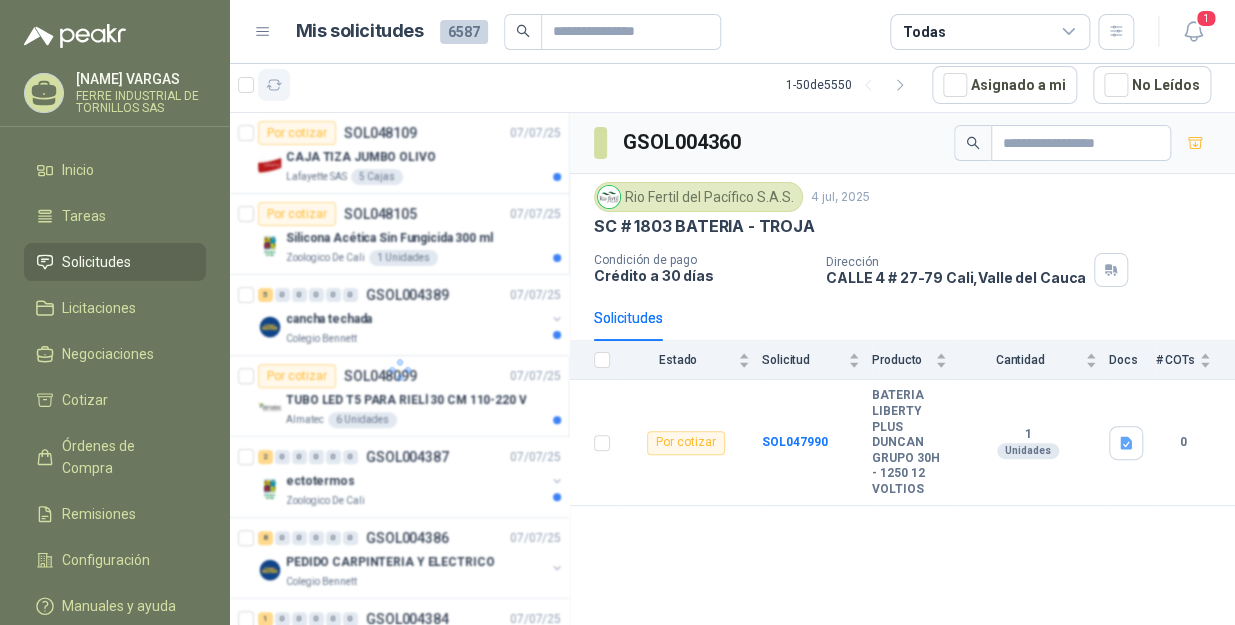 click at bounding box center (274, 85) 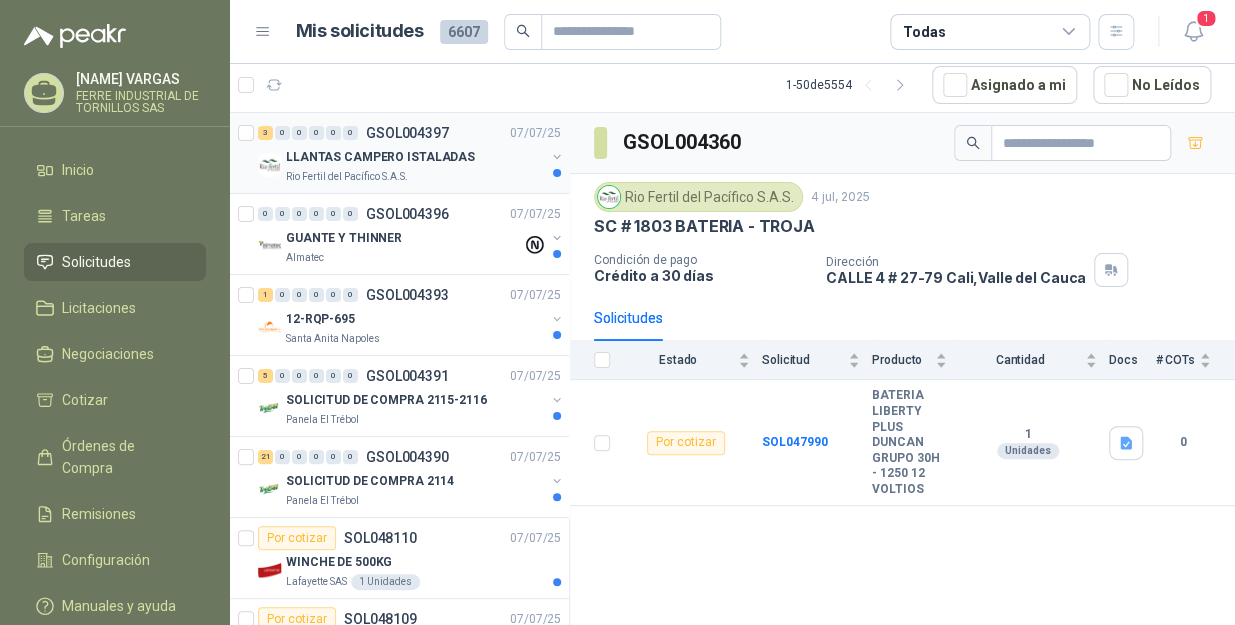 click on "Rio Fertil del Pacífico S.A.S." at bounding box center (415, 177) 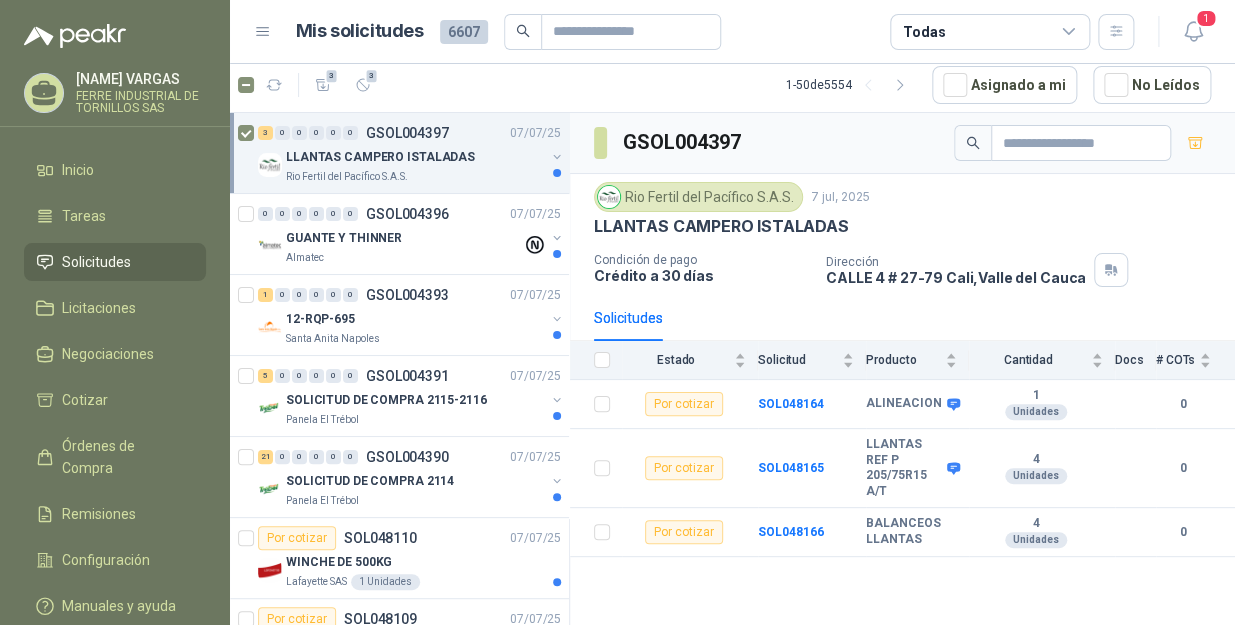 click on "3 3 1 - 50  de  5554 Asignado a mi No Leídos" at bounding box center [732, 85] 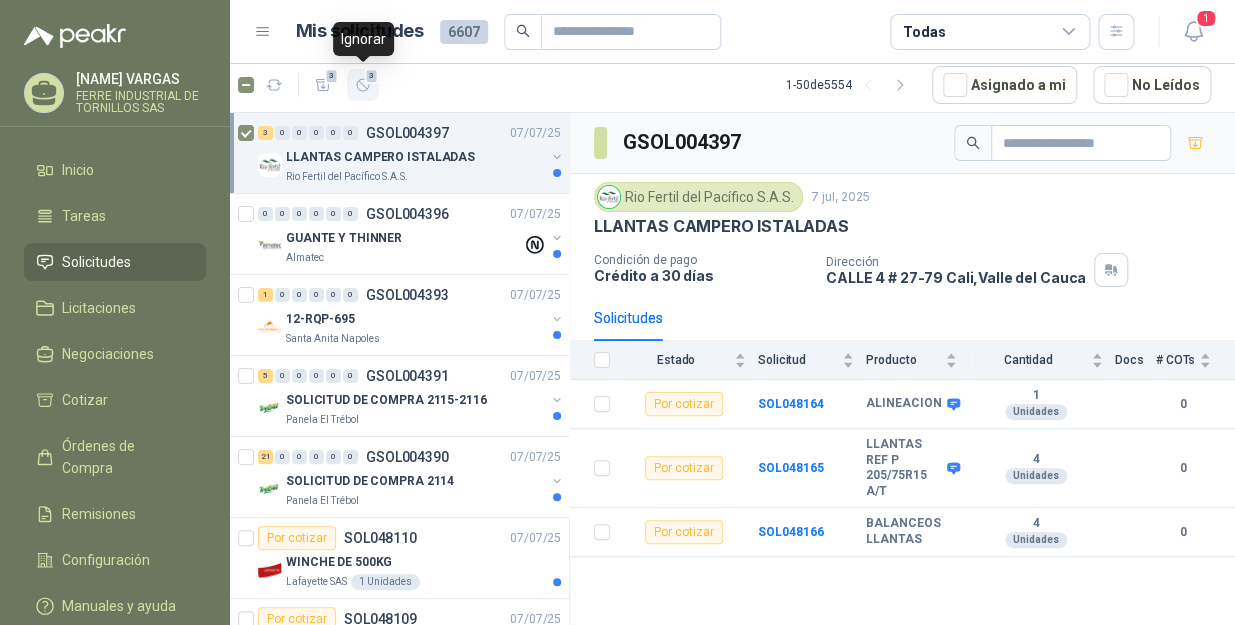 click on "3" at bounding box center (363, 85) 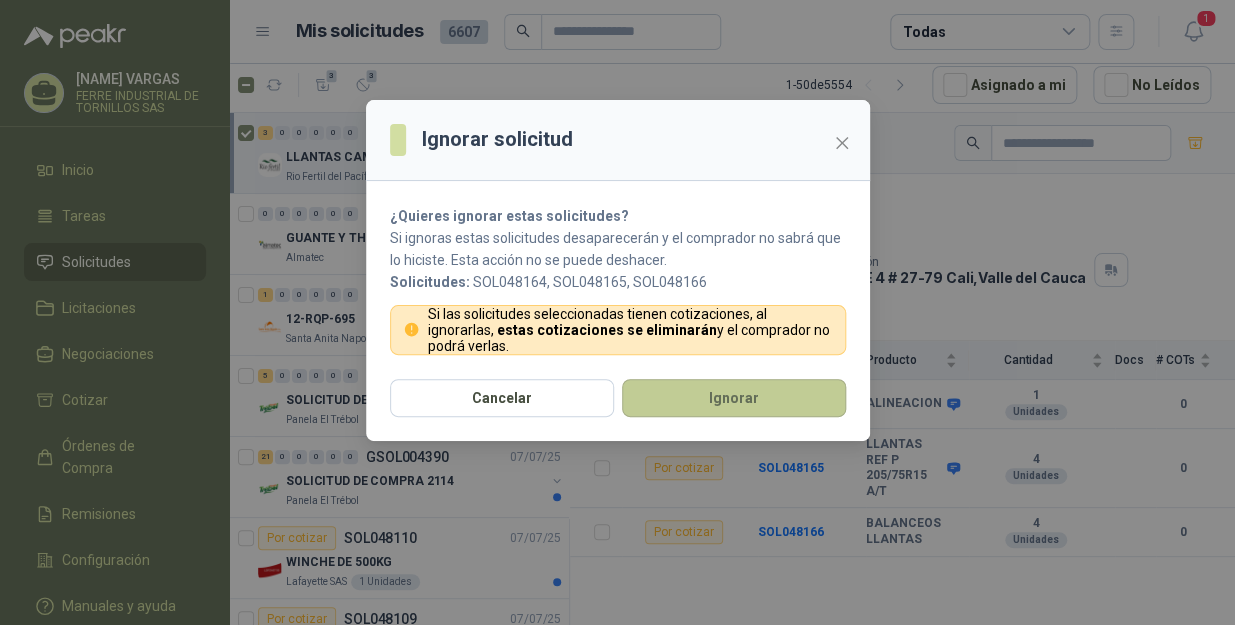 click on "Ignorar" at bounding box center (734, 398) 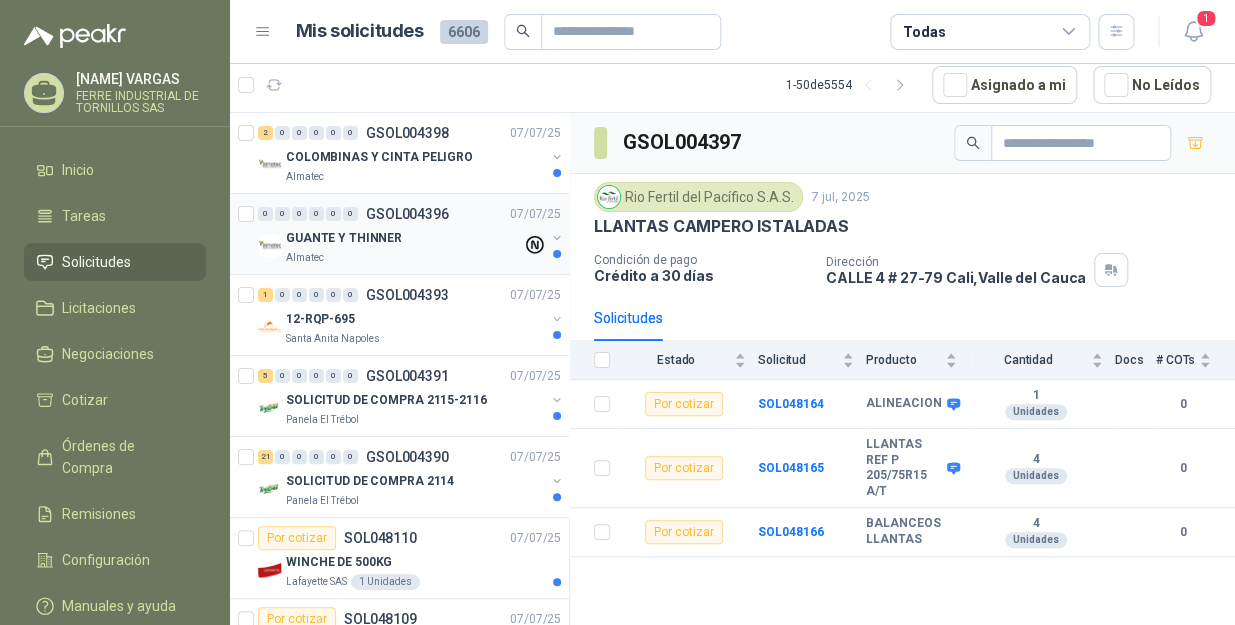 click on "GUANTE Y THINNER" at bounding box center (404, 238) 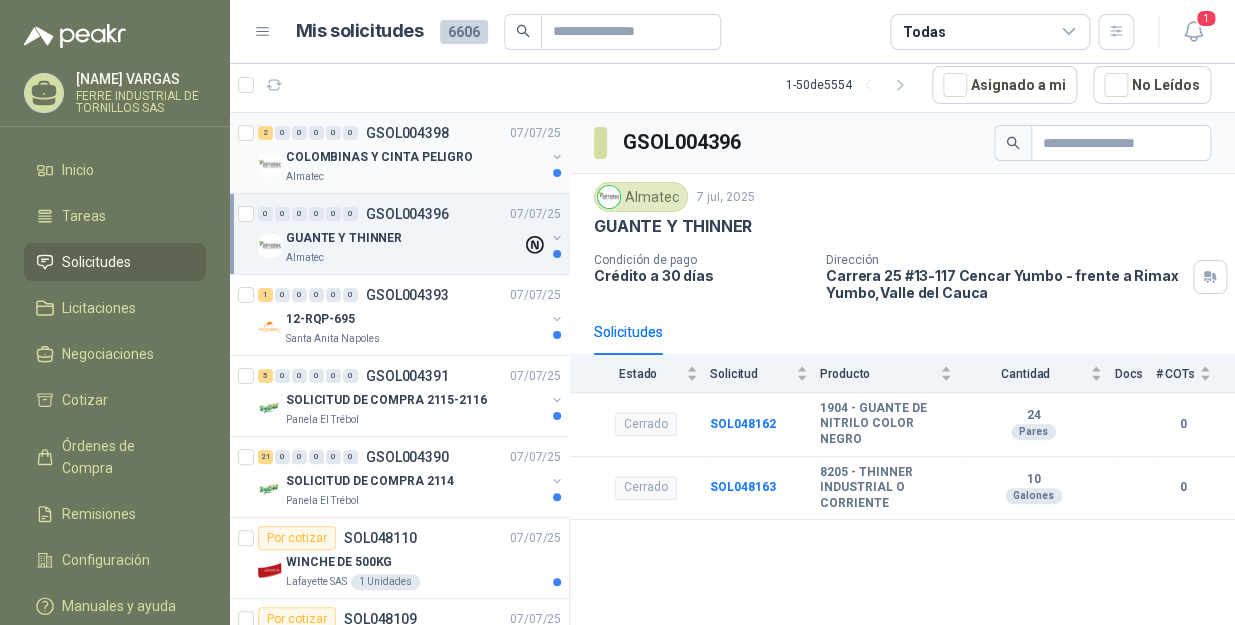 click on "Almatec" at bounding box center [415, 177] 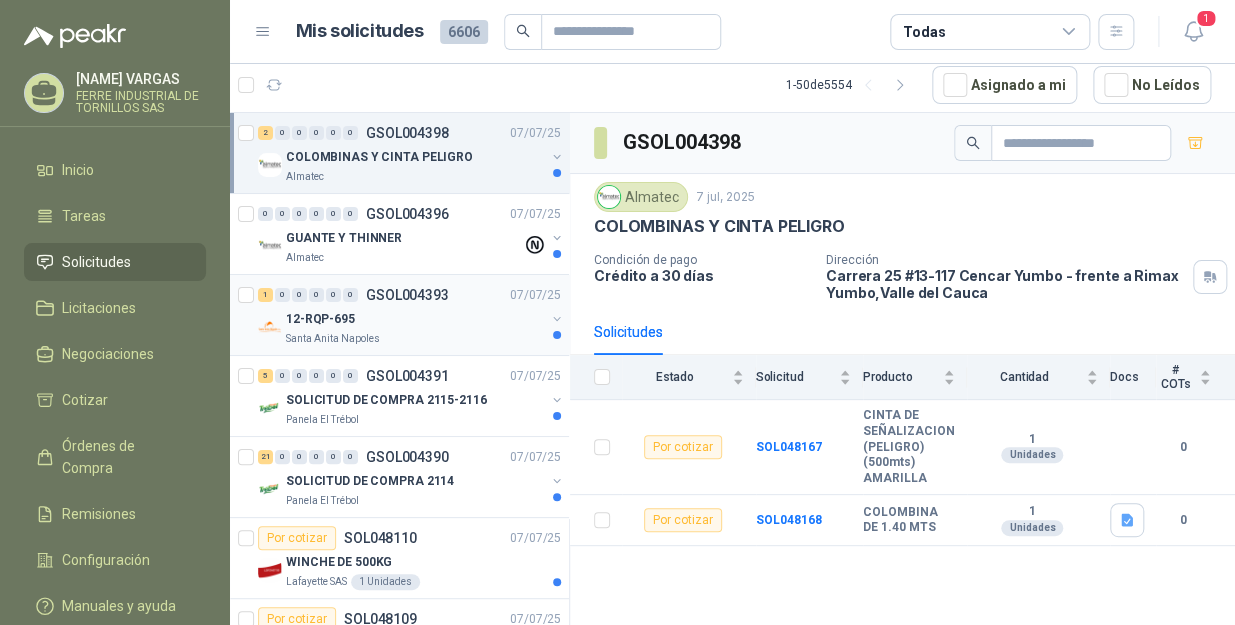 scroll, scrollTop: 90, scrollLeft: 0, axis: vertical 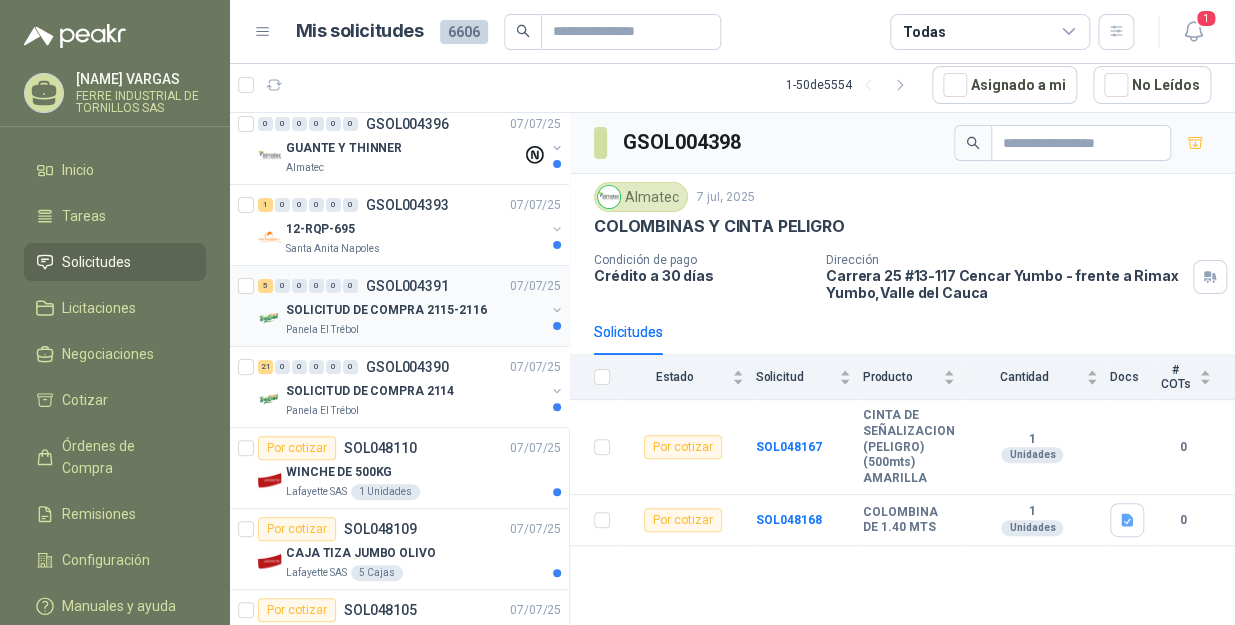 click on "SOLICITUD DE COMPRA 2115-2116" at bounding box center (386, 310) 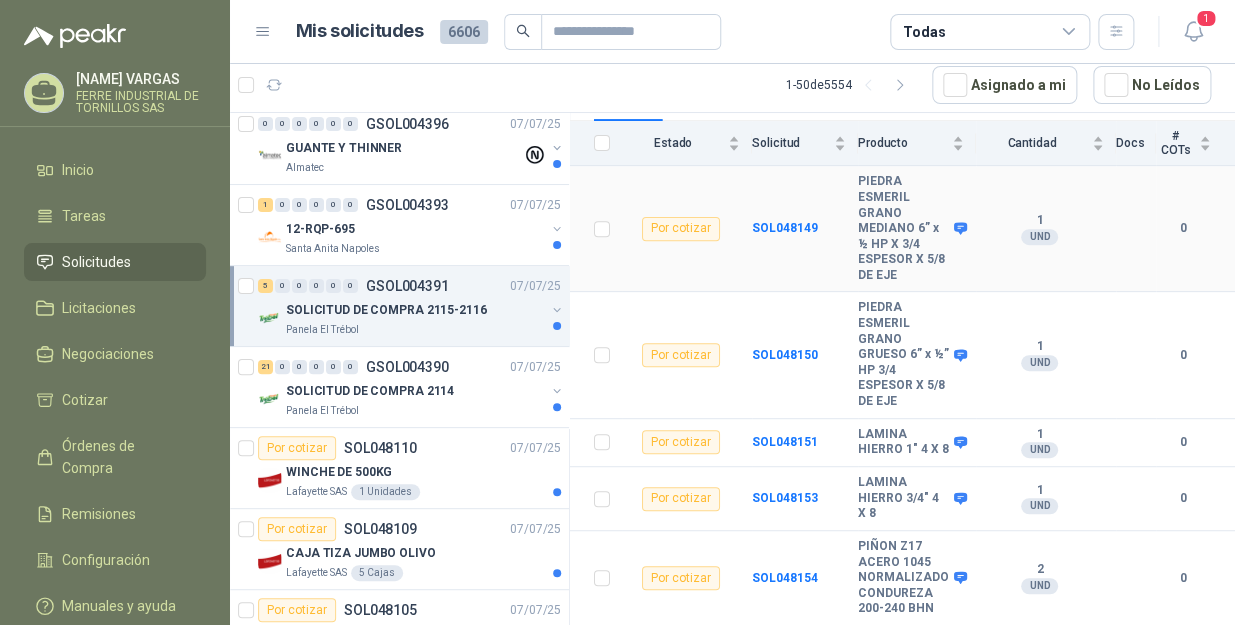 scroll, scrollTop: 250, scrollLeft: 0, axis: vertical 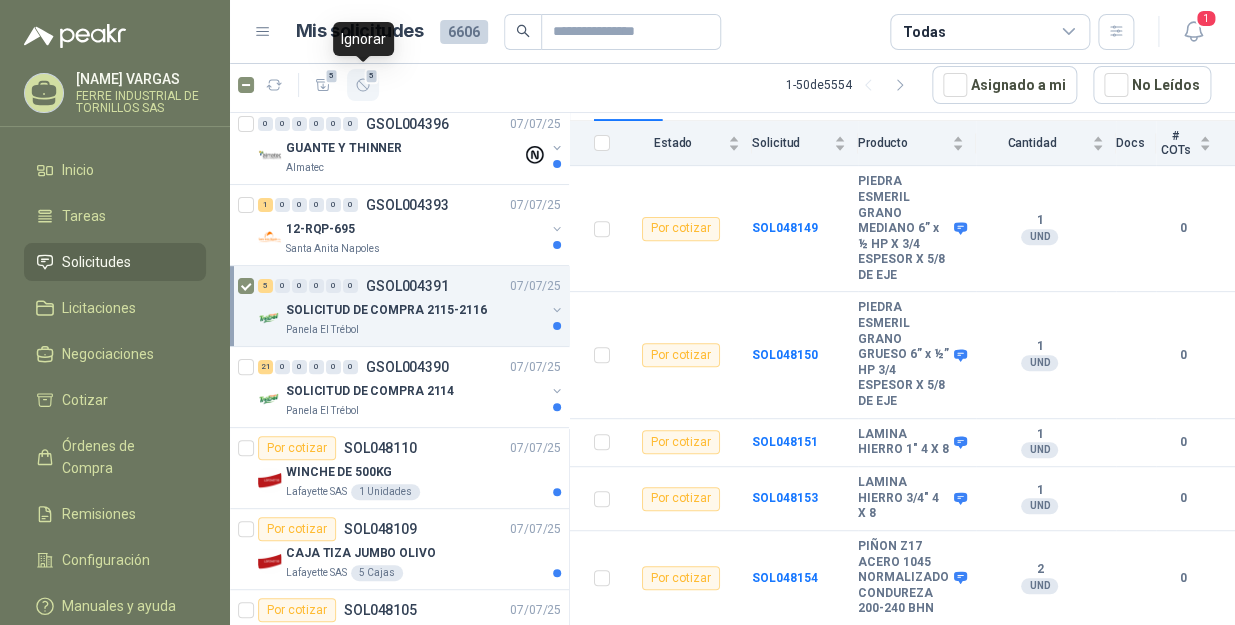 click at bounding box center (363, 85) 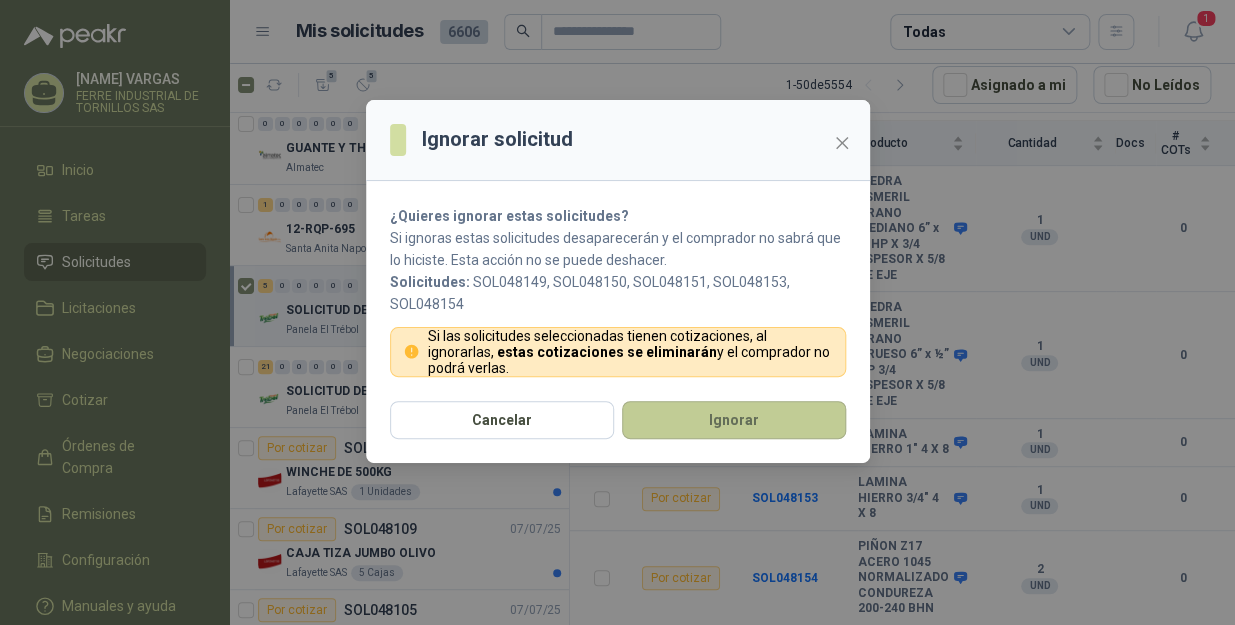 click on "Ignorar" at bounding box center (734, 420) 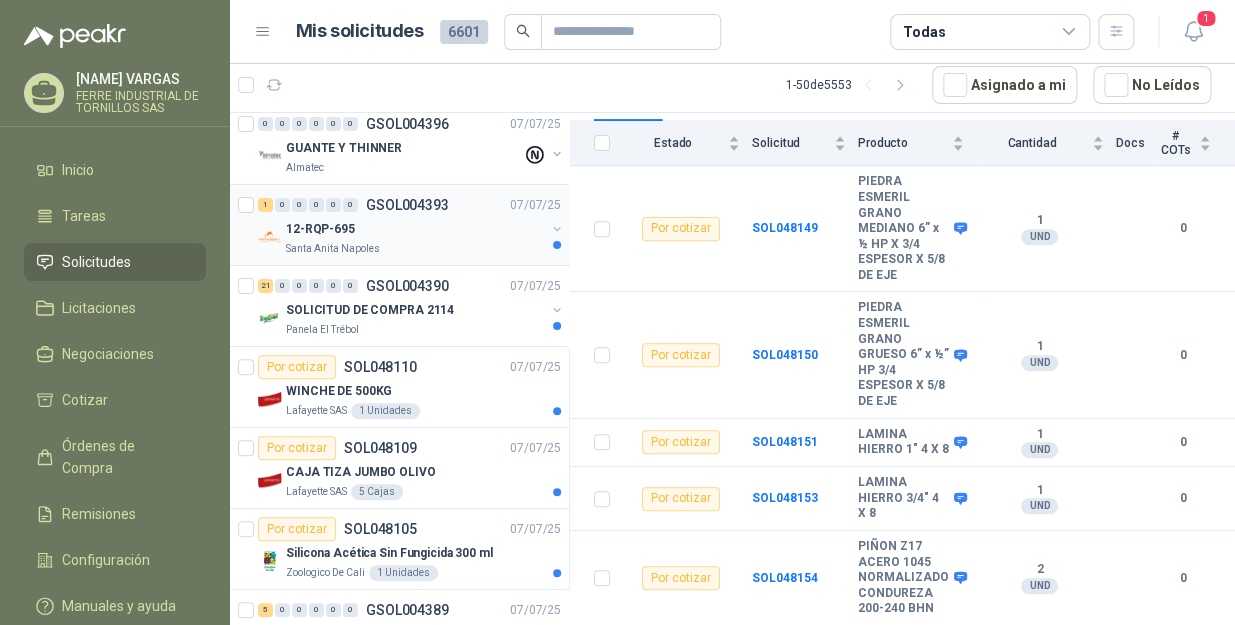click on "12-RQP-695" at bounding box center (415, 229) 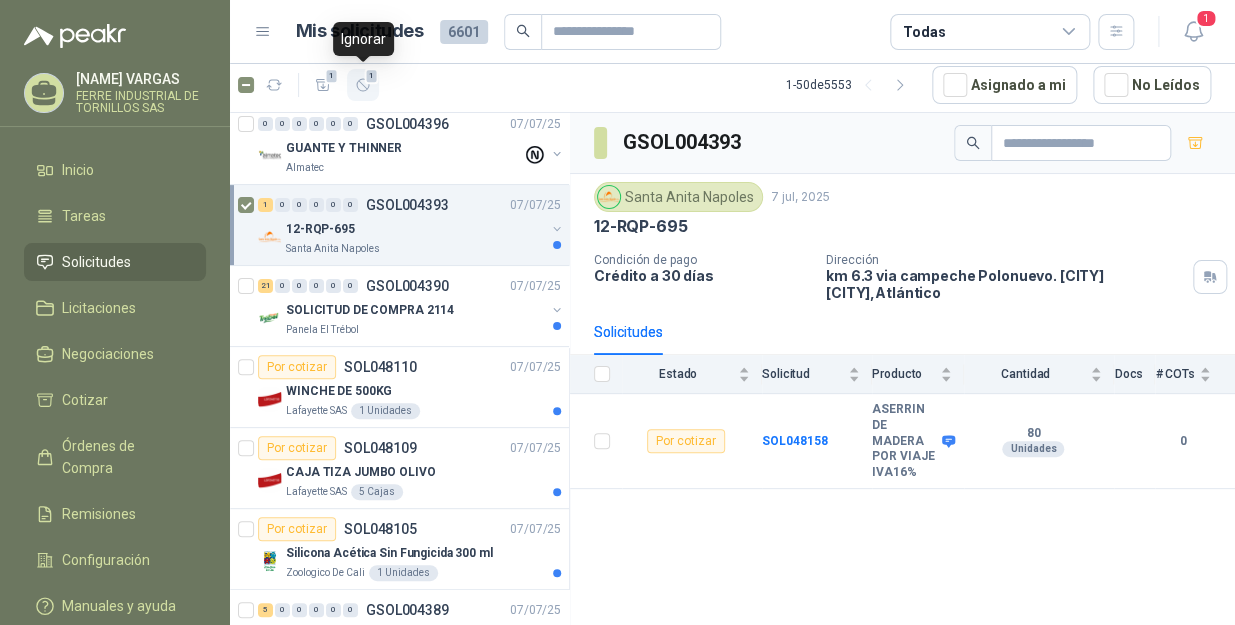 click at bounding box center [363, 85] 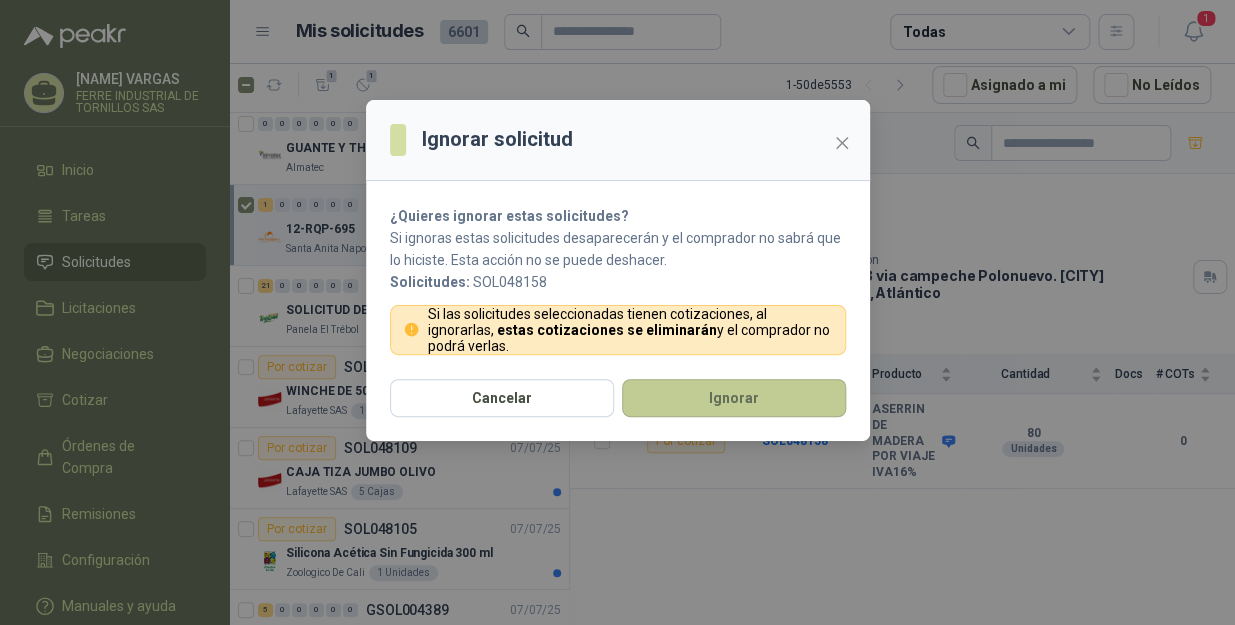 click on "Ignorar" at bounding box center (734, 398) 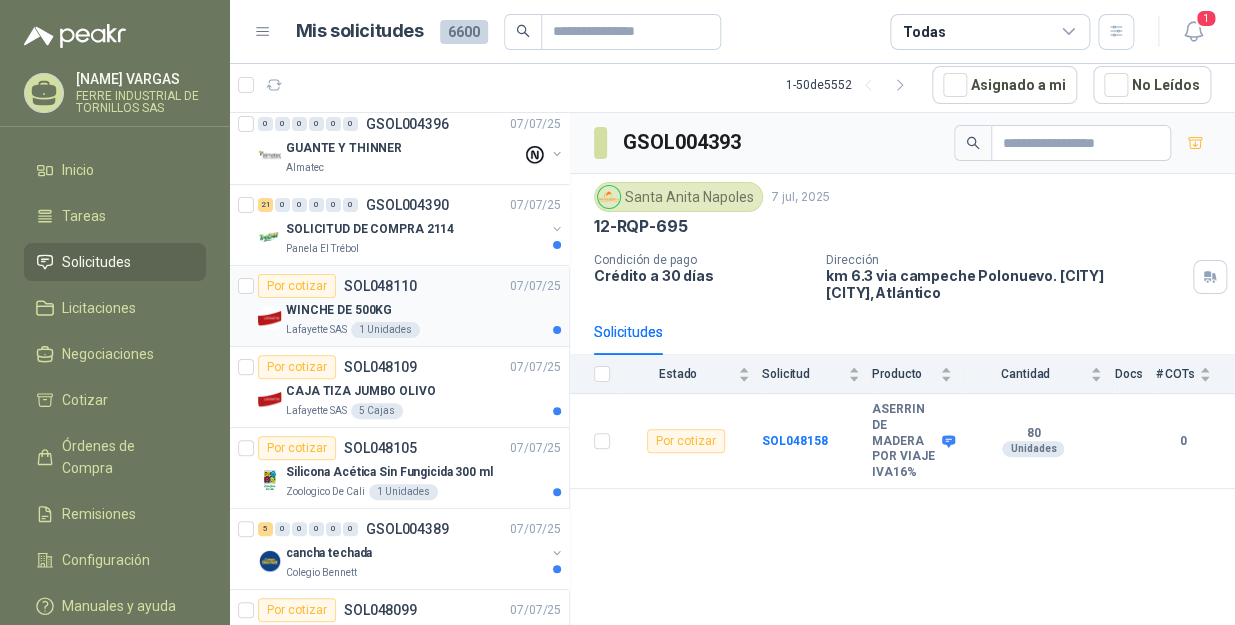 click on "SOL048110" at bounding box center [380, 286] 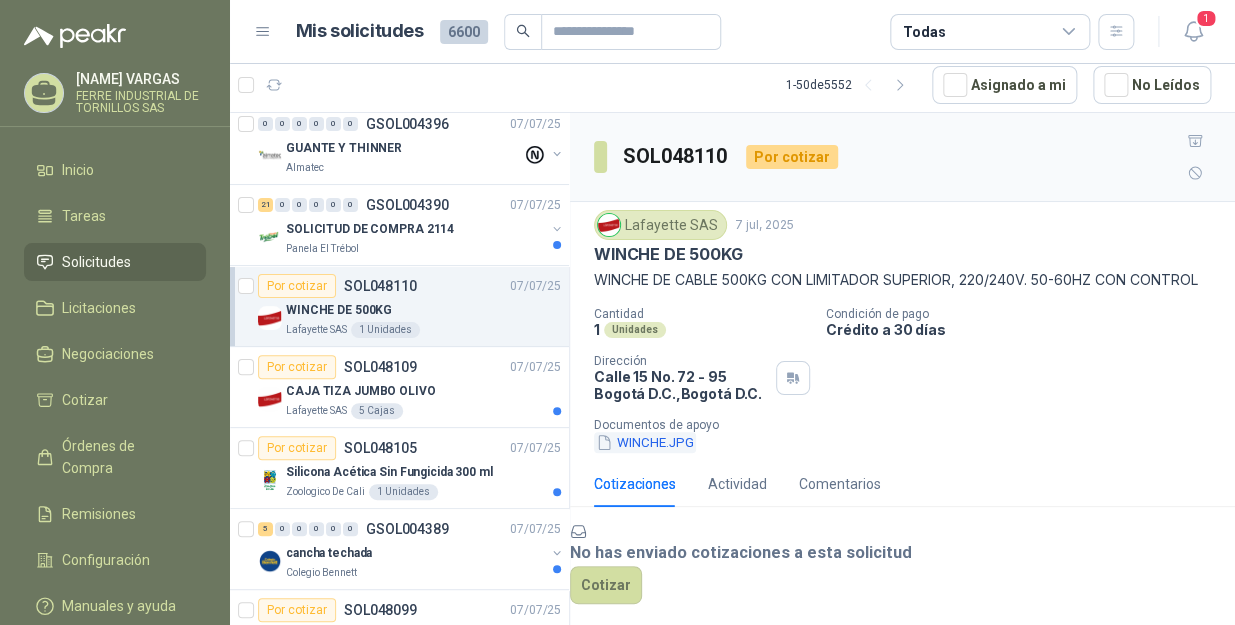 click on "WINCHE.JPG" at bounding box center (645, 442) 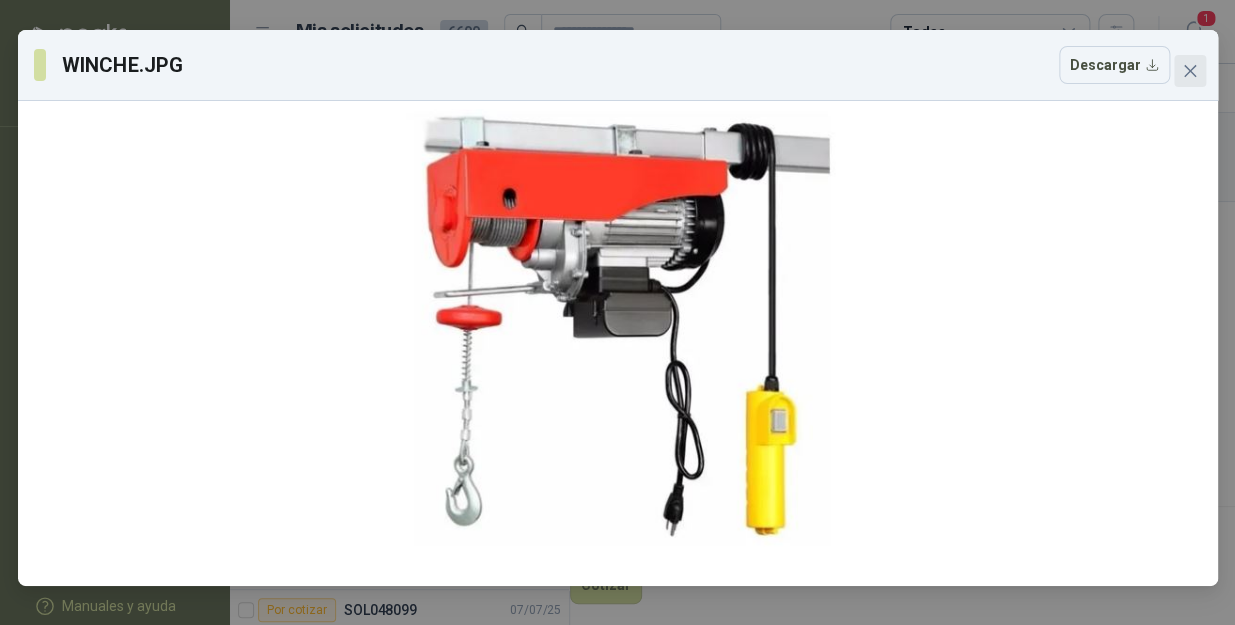 click at bounding box center (1189, 71) 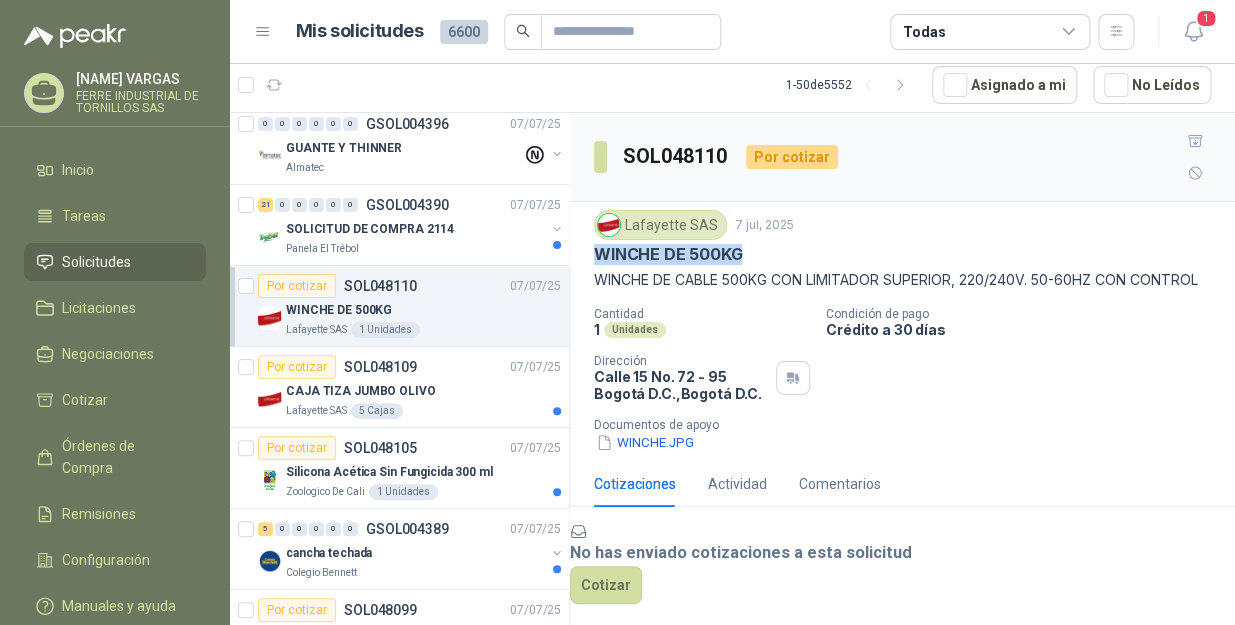 drag, startPoint x: 747, startPoint y: 217, endPoint x: 600, endPoint y: 210, distance: 147.16656 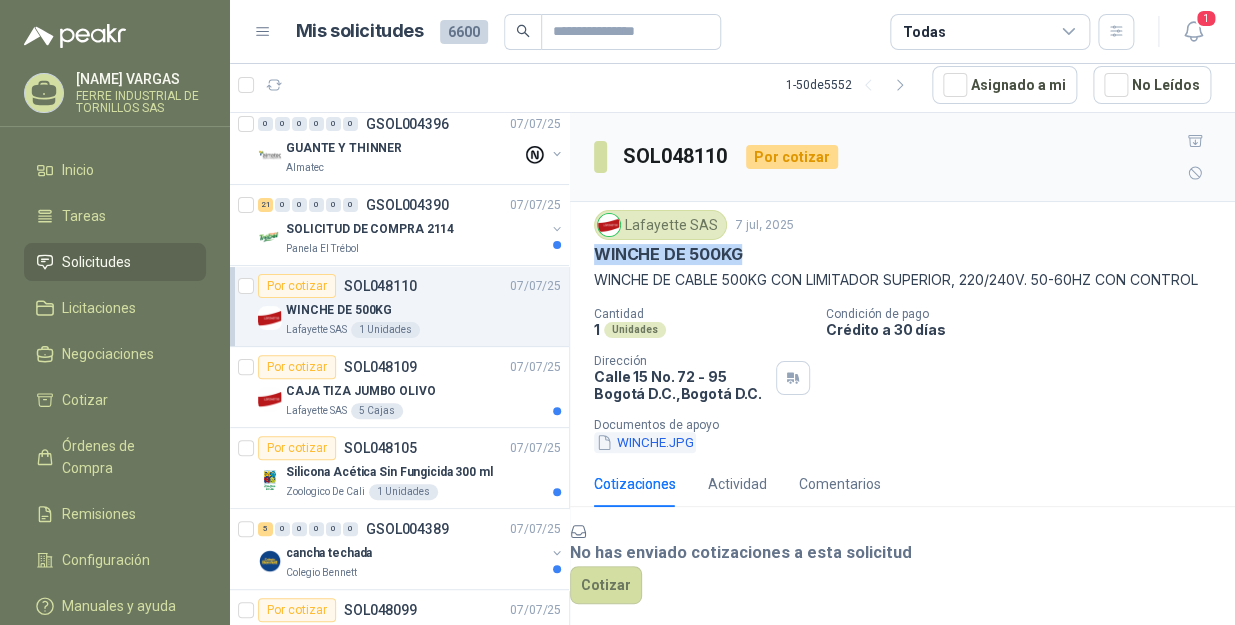 click on "WINCHE.JPG" at bounding box center (645, 442) 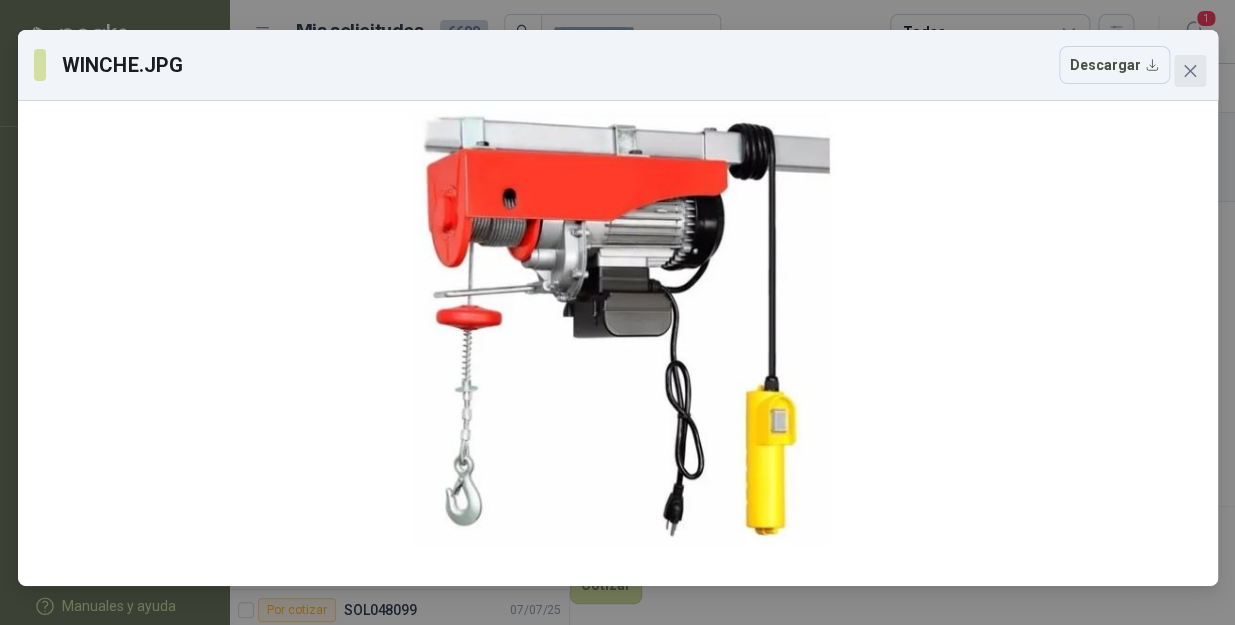 click at bounding box center (1190, 71) 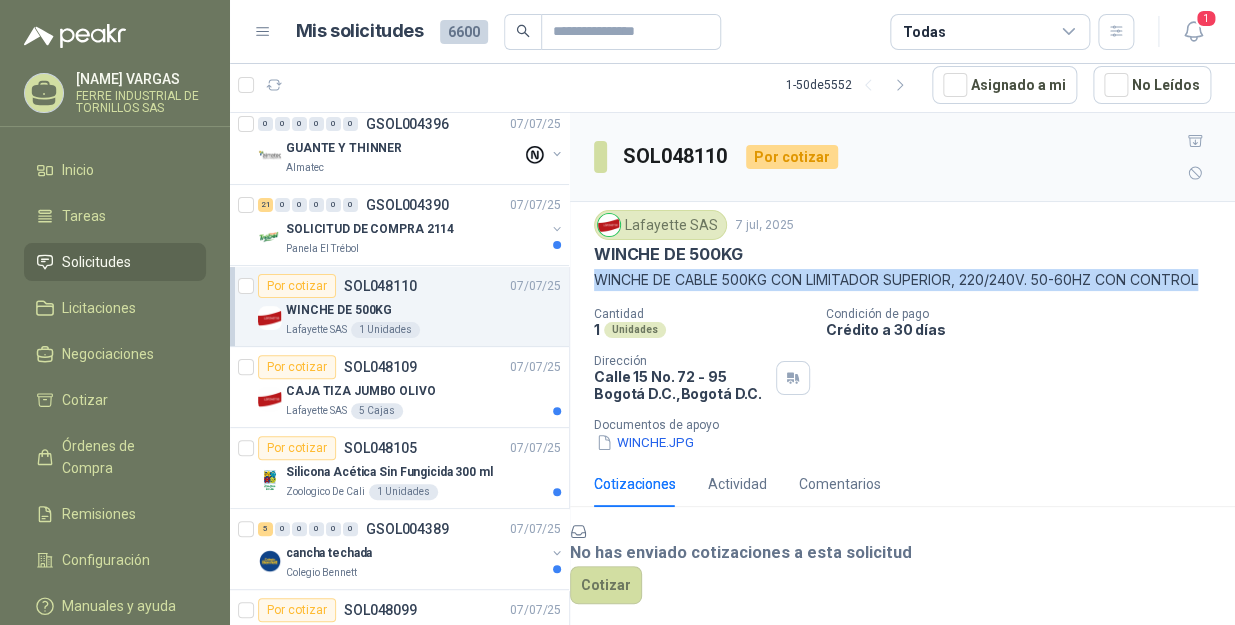 drag, startPoint x: 684, startPoint y: 277, endPoint x: 586, endPoint y: 245, distance: 103.09219 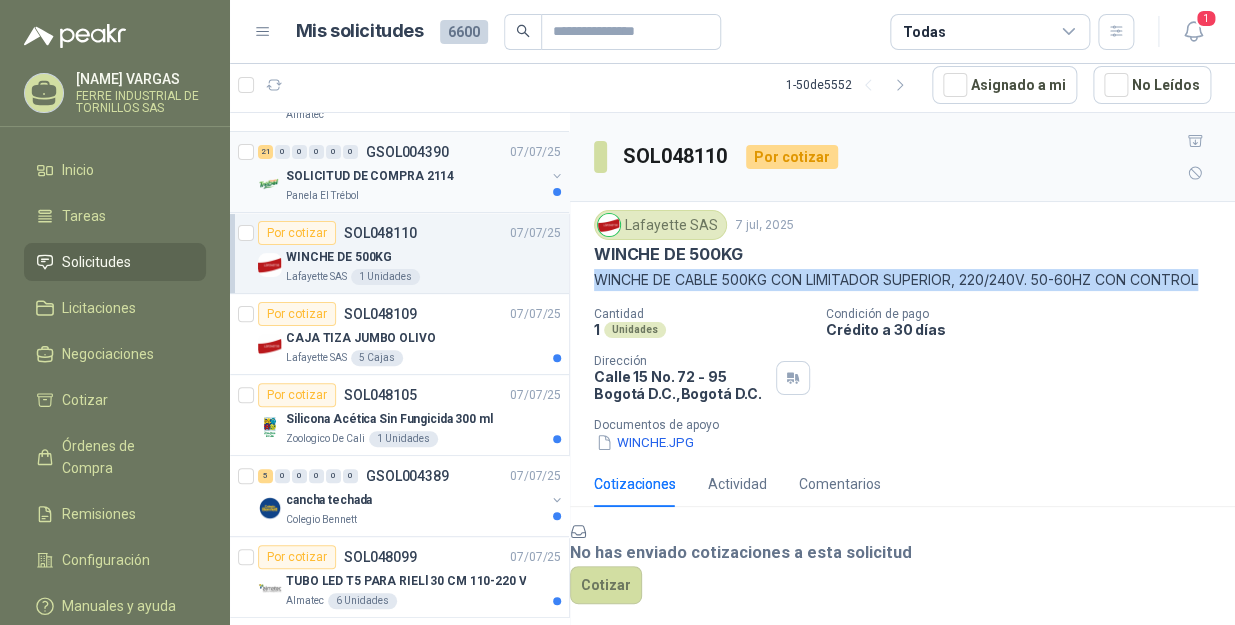 scroll, scrollTop: 181, scrollLeft: 0, axis: vertical 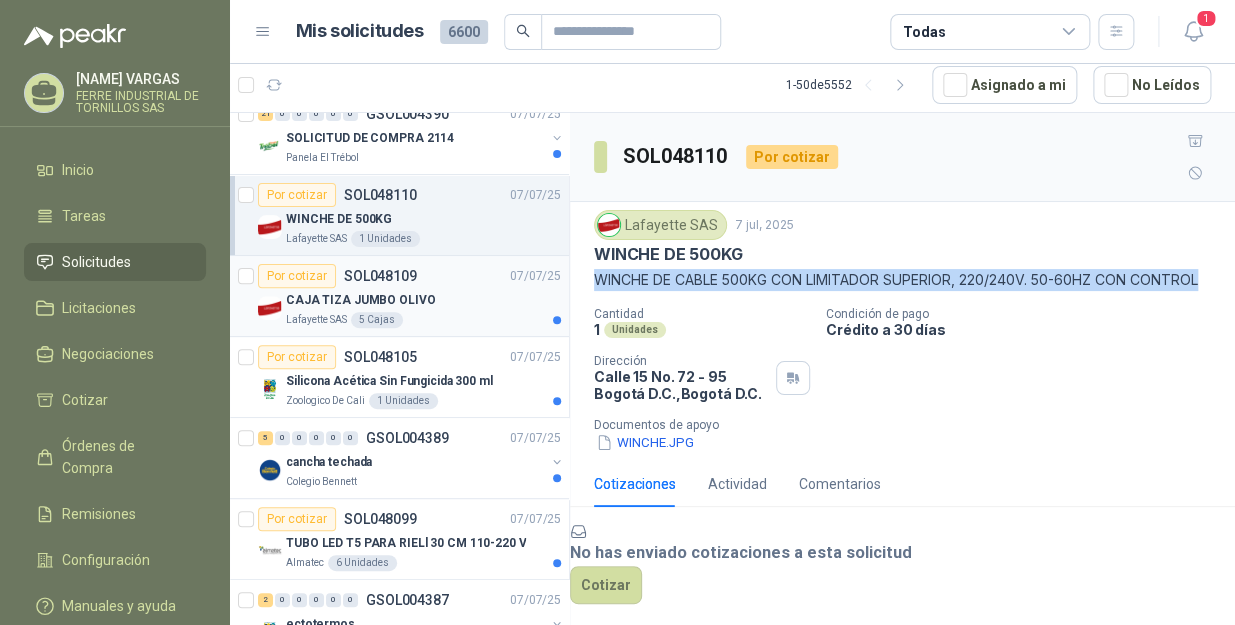 click on "CAJA TIZA JUMBO OLIVO" at bounding box center (423, 300) 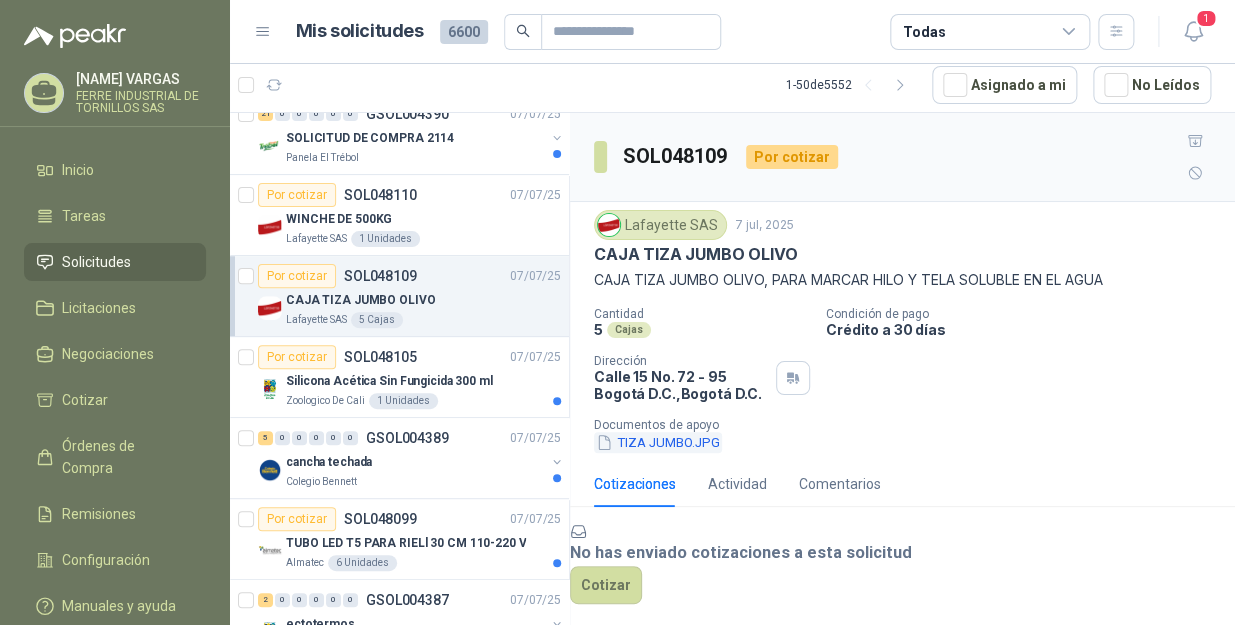 click on "TIZA JUMBO.JPG" at bounding box center (658, 442) 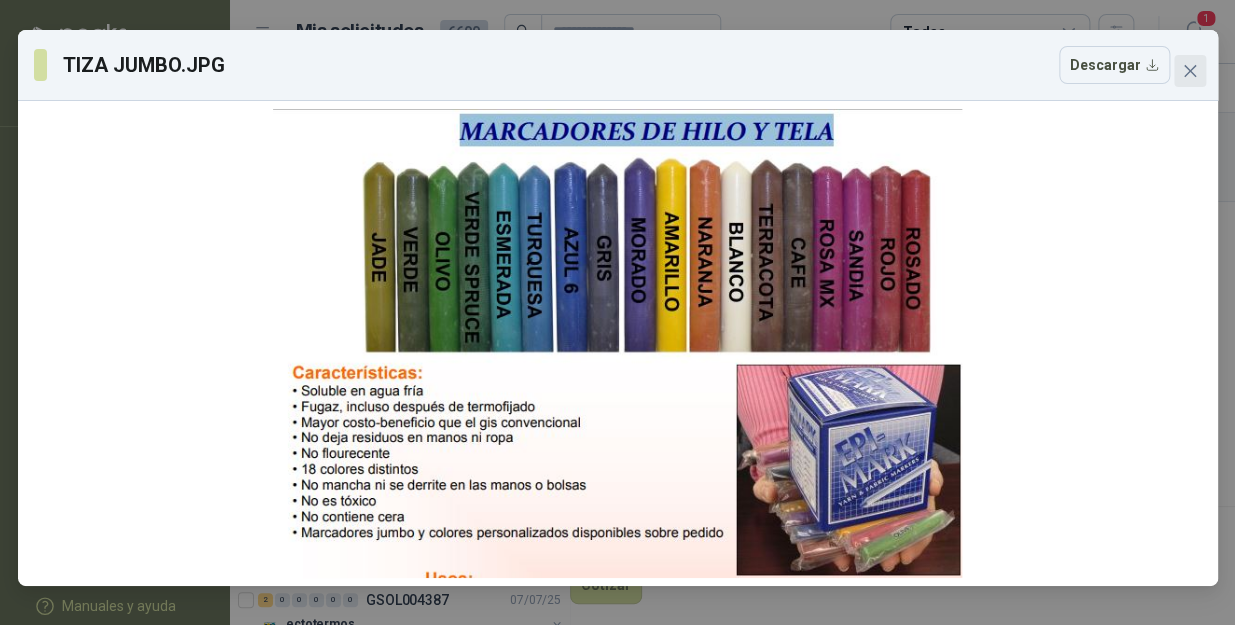 click at bounding box center [1190, 71] 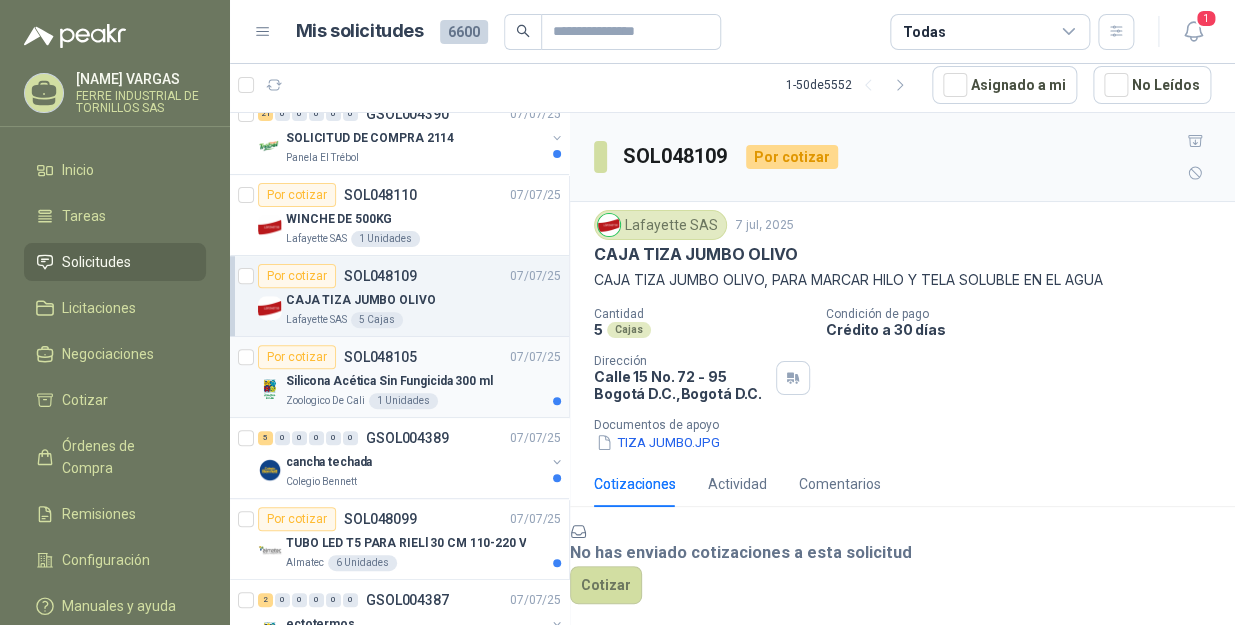 click on "Silicona Acética Sin Fungicida 300 ml" at bounding box center (389, 381) 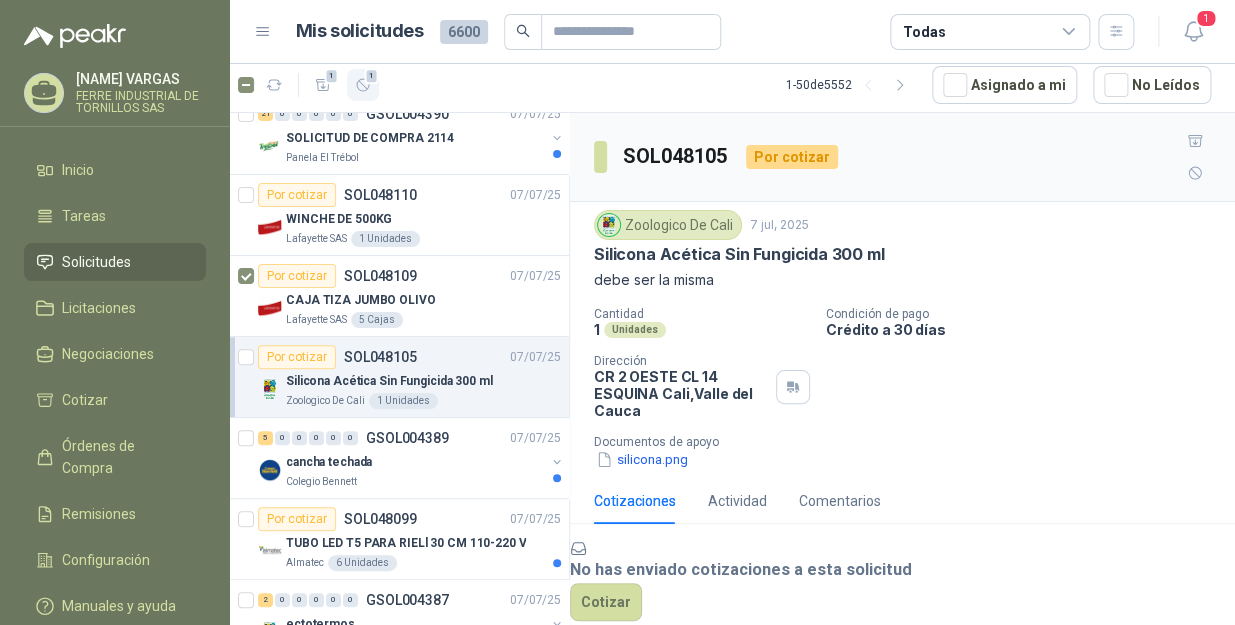 click on "1" at bounding box center [332, 76] 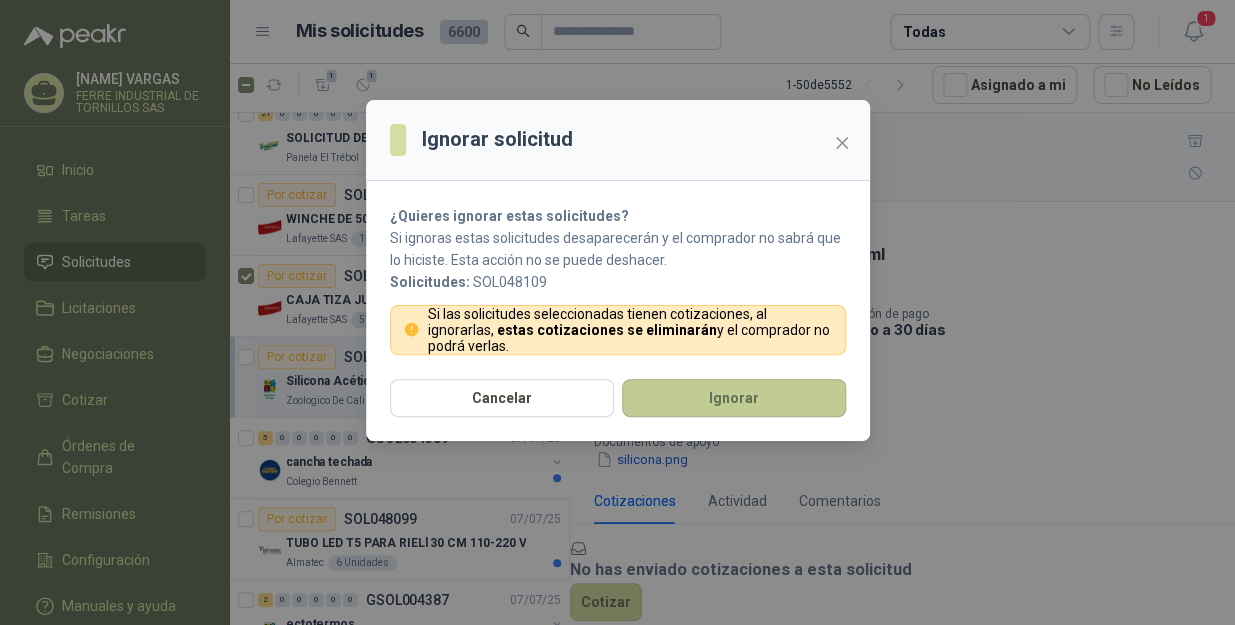 click on "Ignorar" at bounding box center (734, 398) 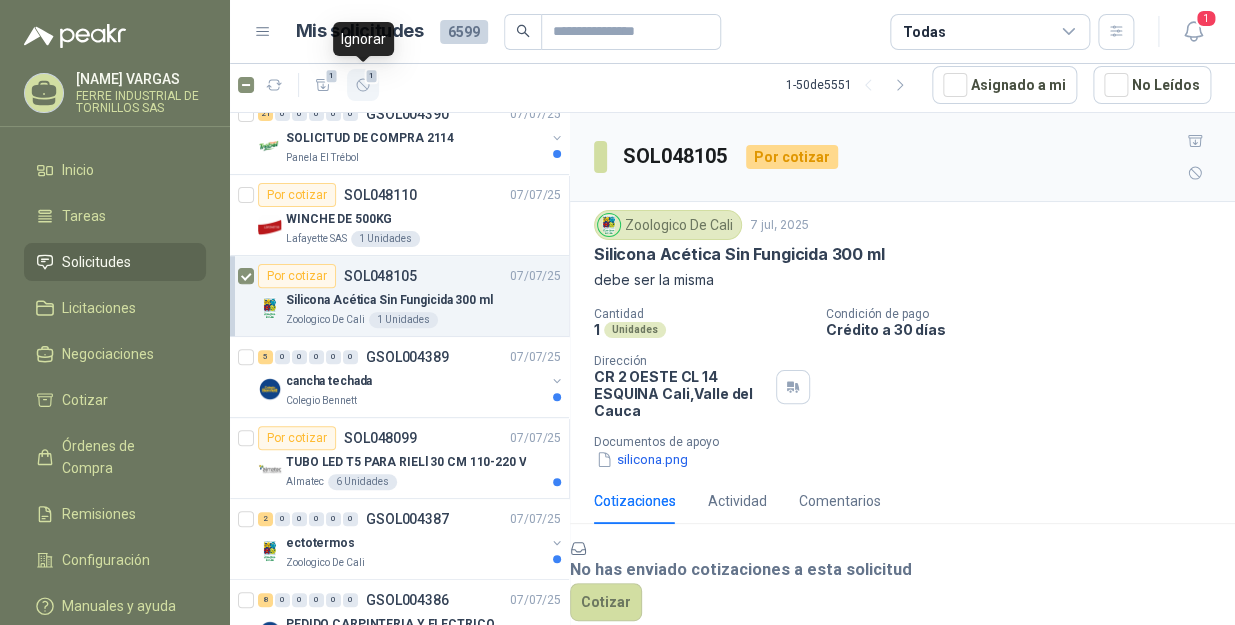 click at bounding box center (363, 85) 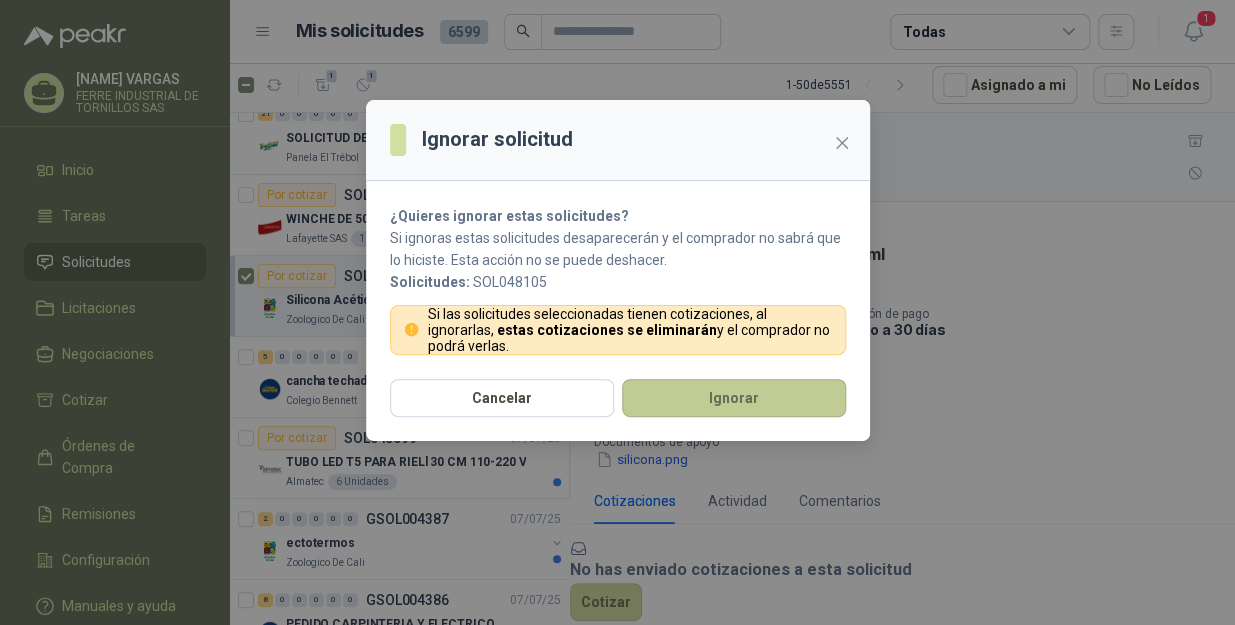 click on "Ignorar" at bounding box center (734, 398) 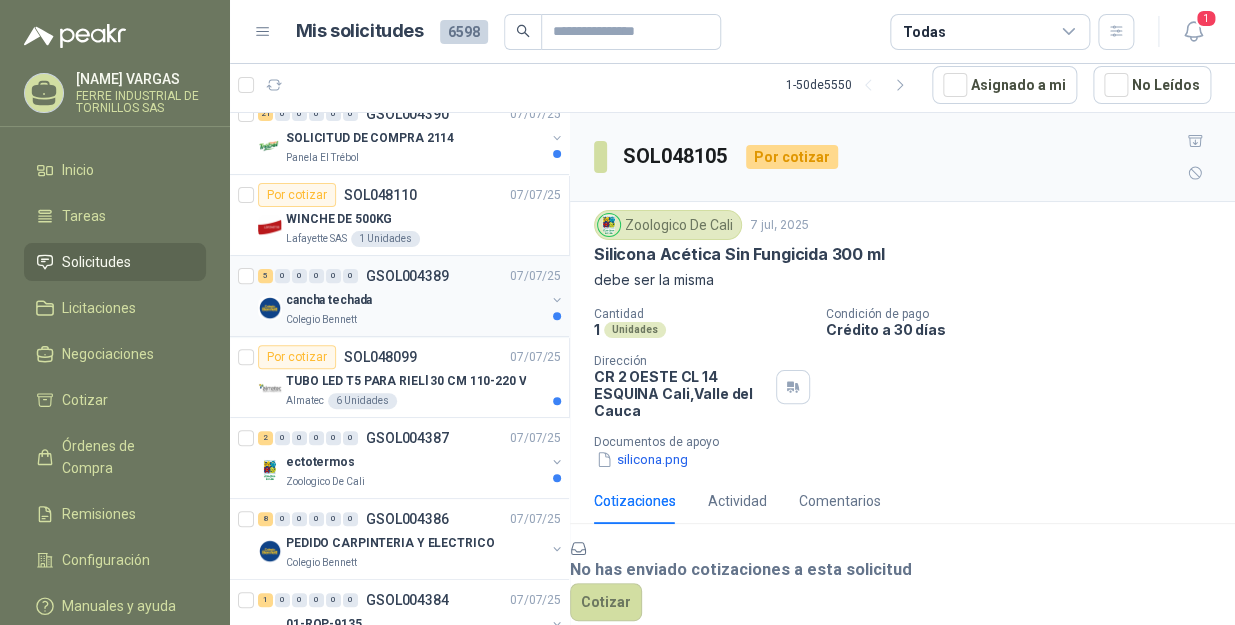 click on "cancha techada" at bounding box center (415, 300) 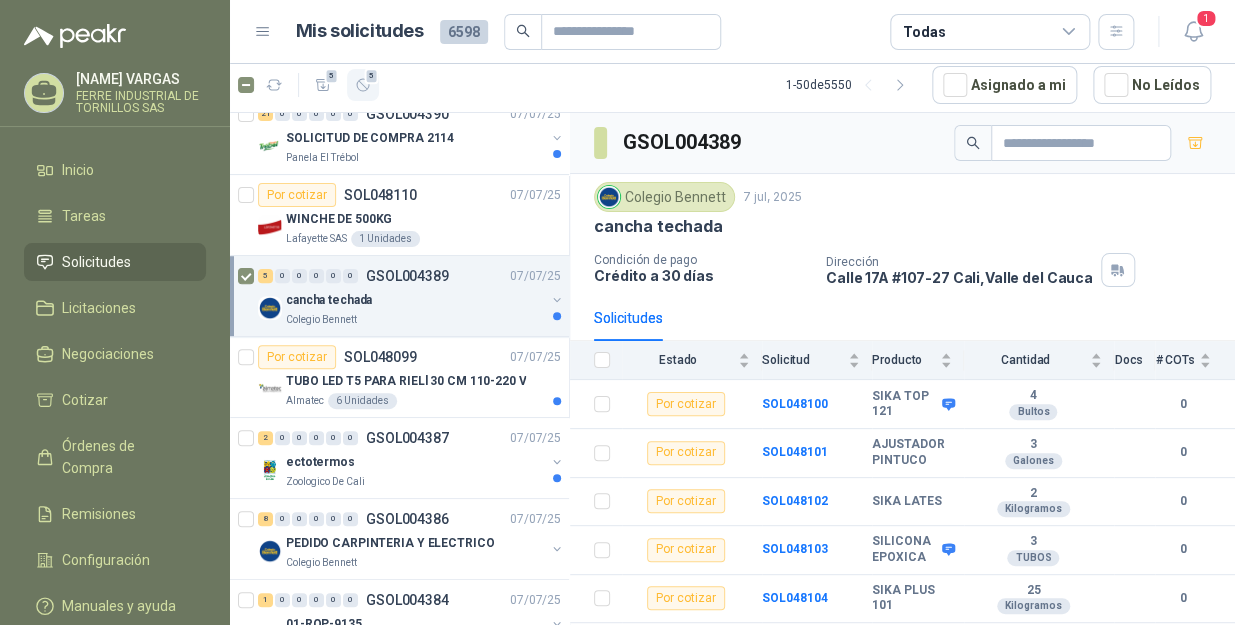 click on "5" at bounding box center (363, 85) 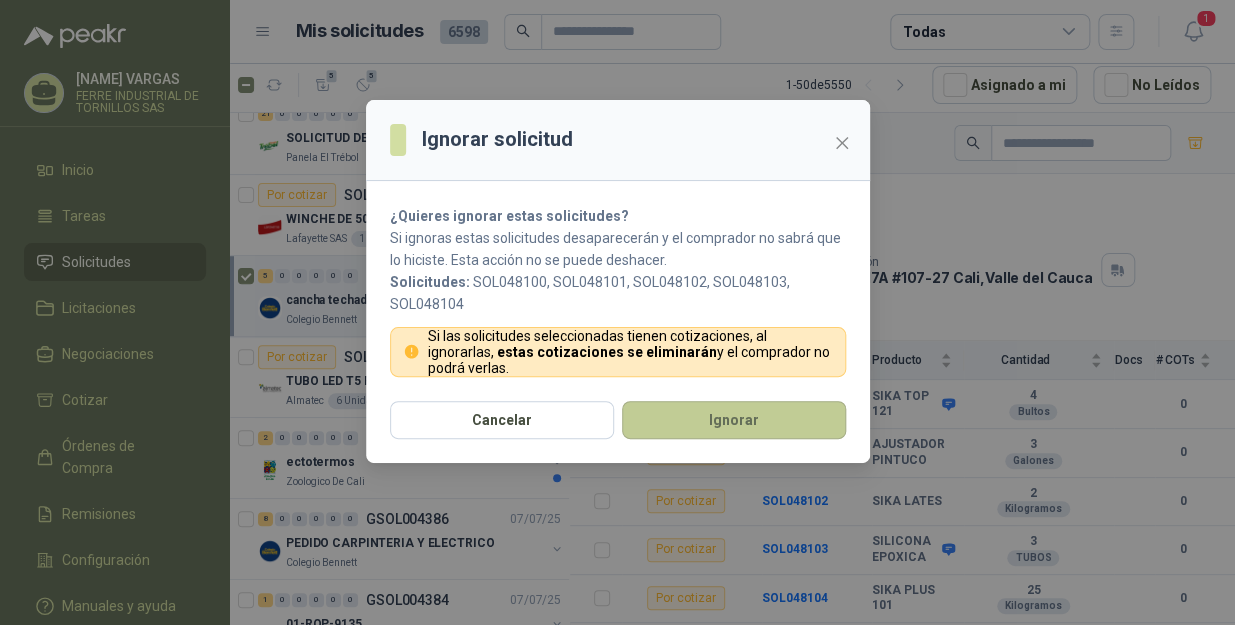 click on "Ignorar" at bounding box center (734, 420) 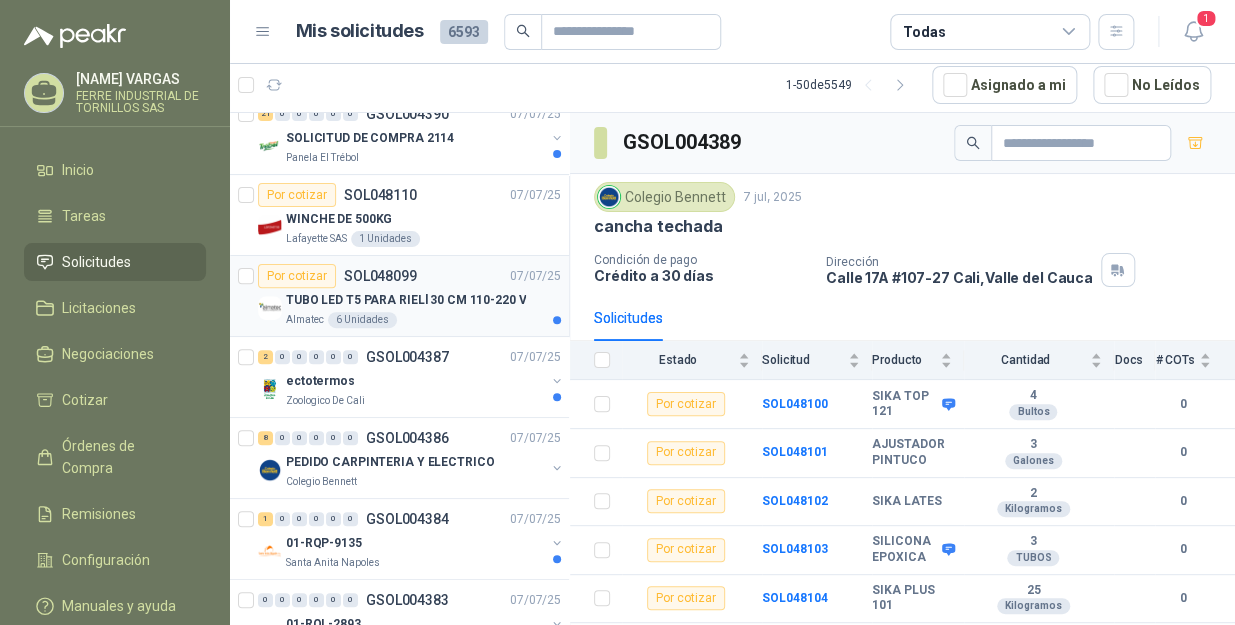 click on "TUBO LED T5 PARA RIELl 30 CM 110-220 V" at bounding box center [406, 300] 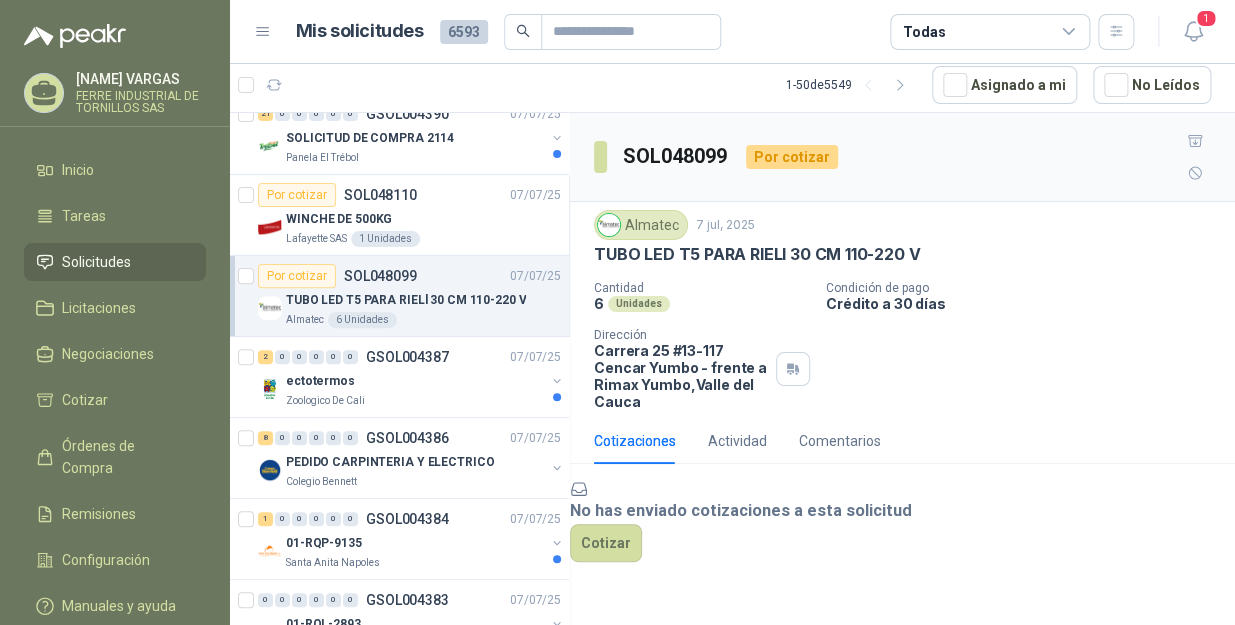 scroll, scrollTop: 0, scrollLeft: 0, axis: both 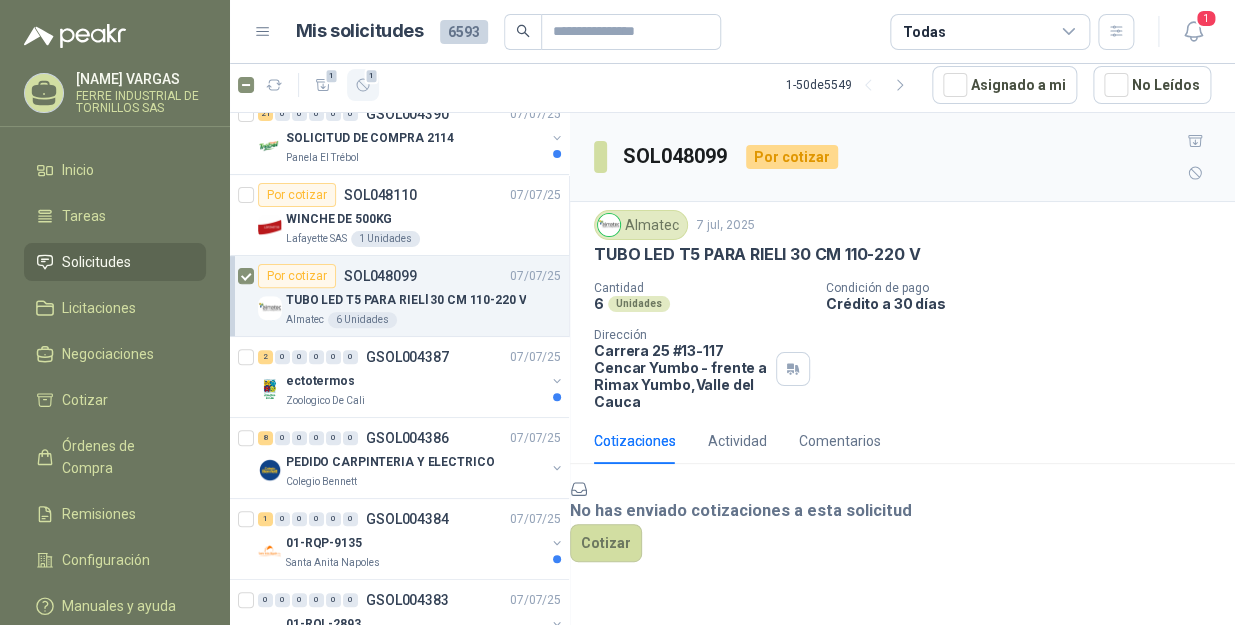 click on "1" at bounding box center (363, 85) 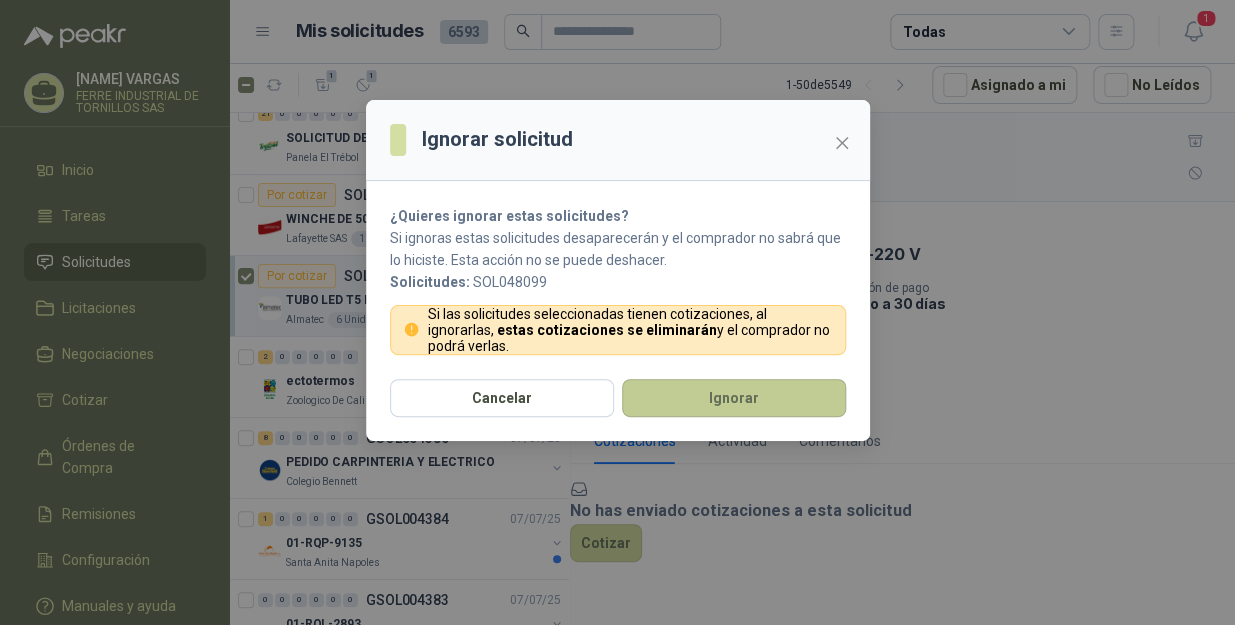click on "Ignorar" at bounding box center (734, 398) 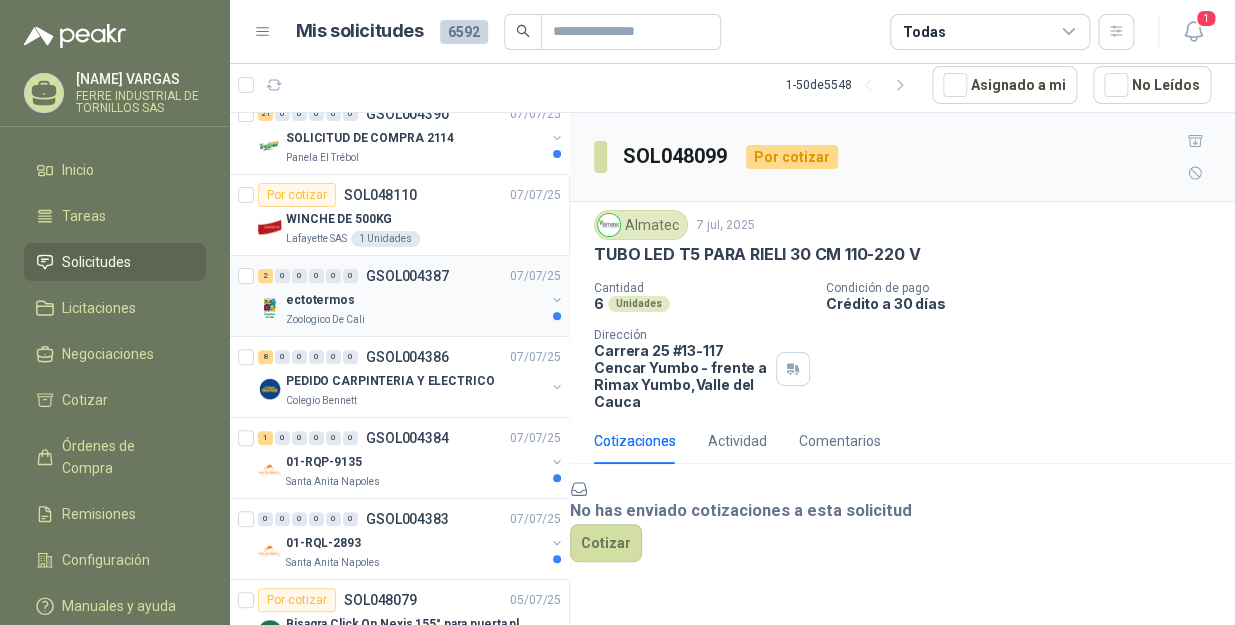 click on "ectotermos" at bounding box center [320, 300] 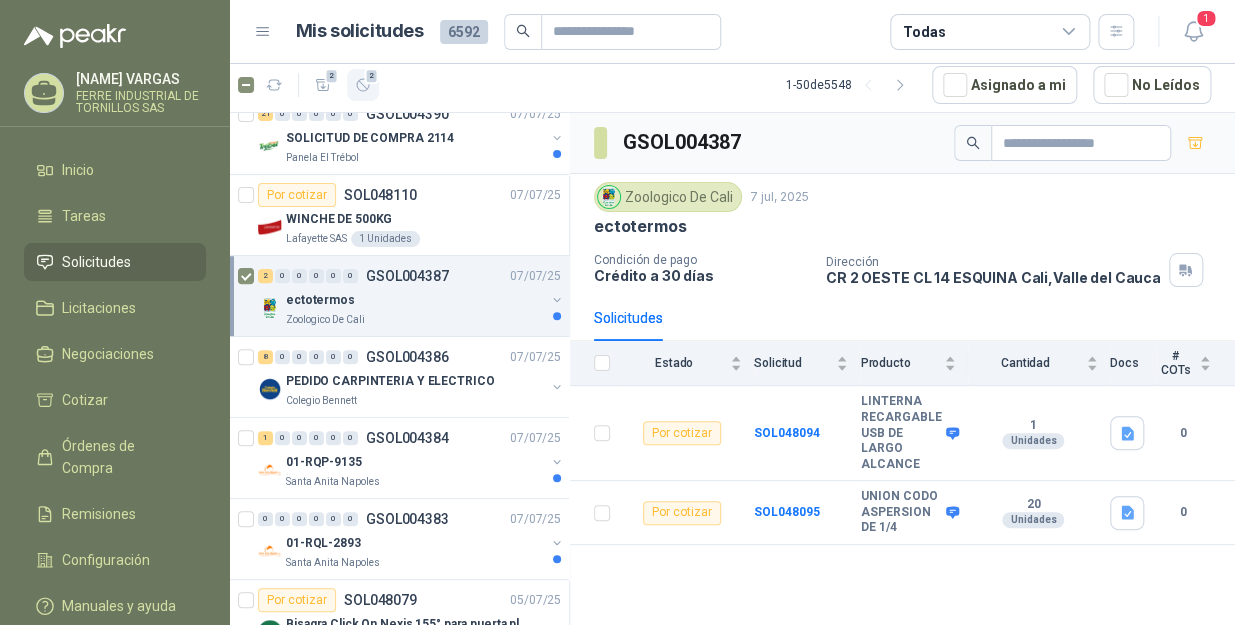 click on "2" at bounding box center (332, 76) 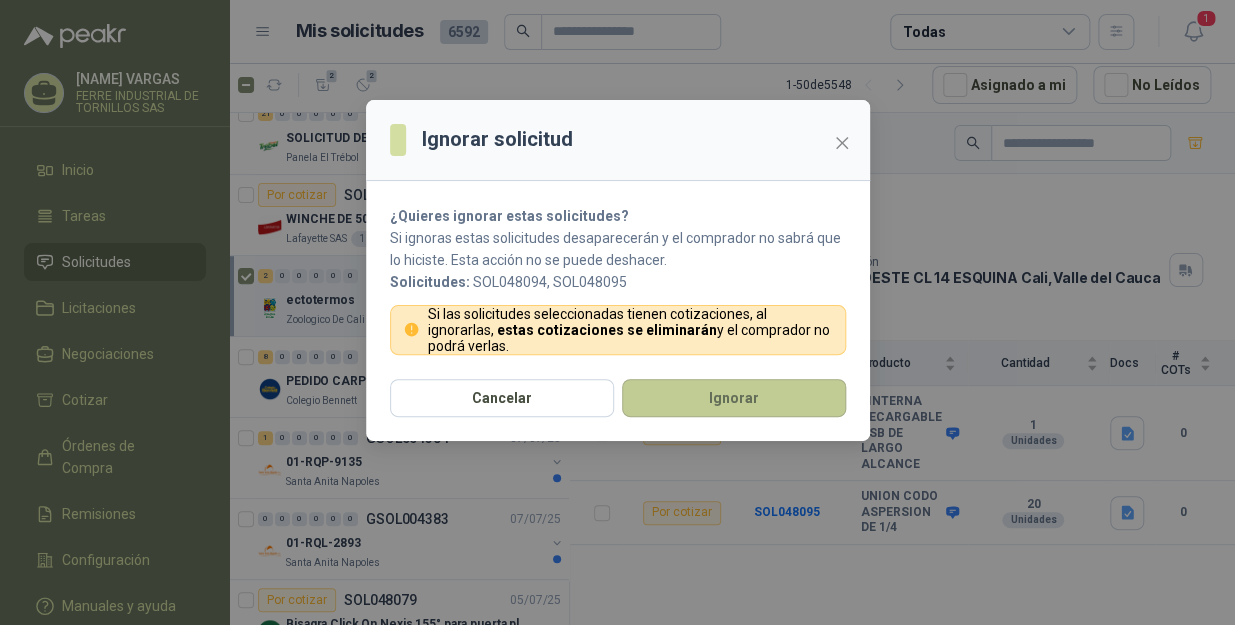 click on "Ignorar" at bounding box center (734, 398) 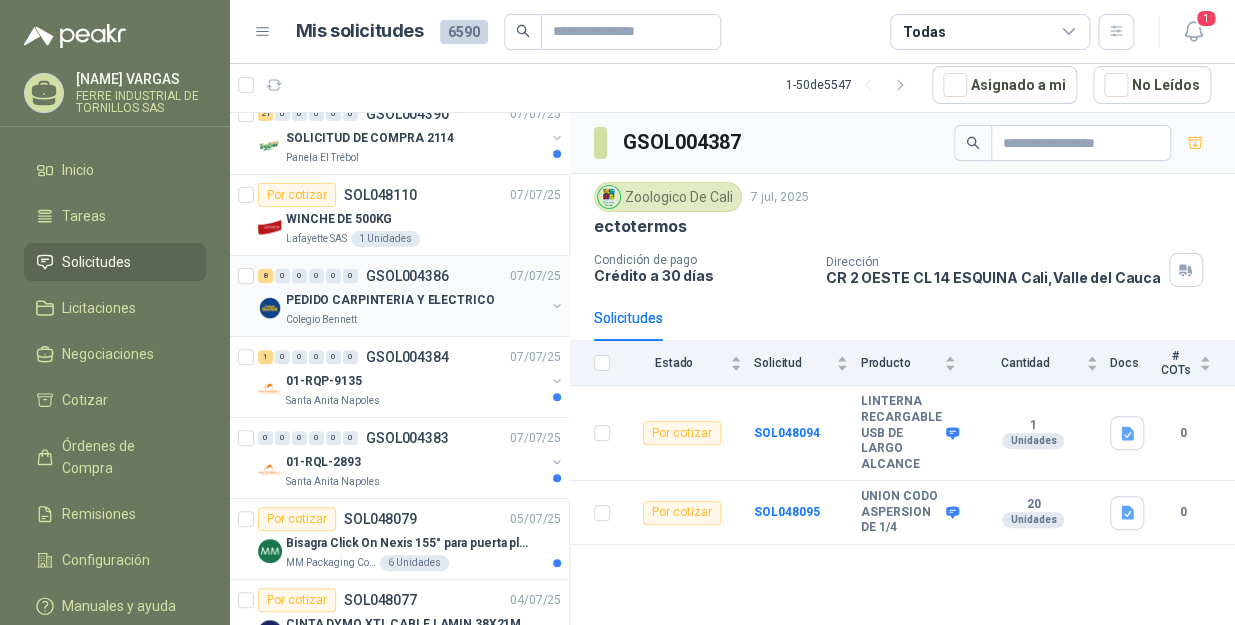 click on "PEDIDO CARPINTERIA Y ELECTRICO" at bounding box center (390, 300) 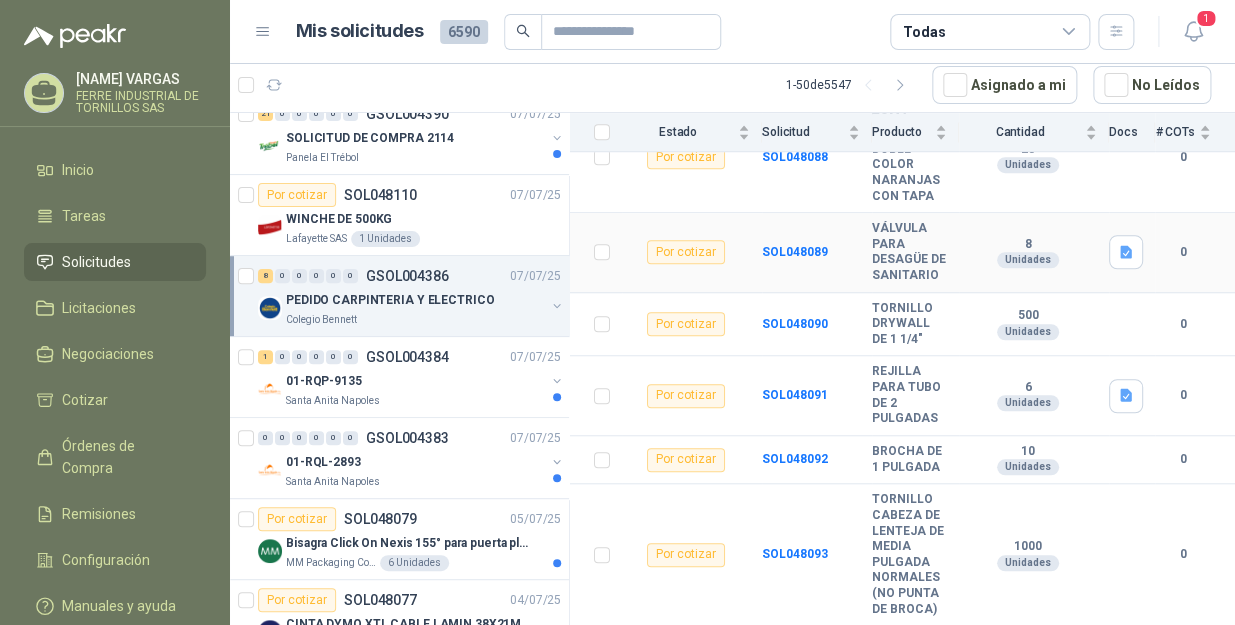 scroll, scrollTop: 480, scrollLeft: 0, axis: vertical 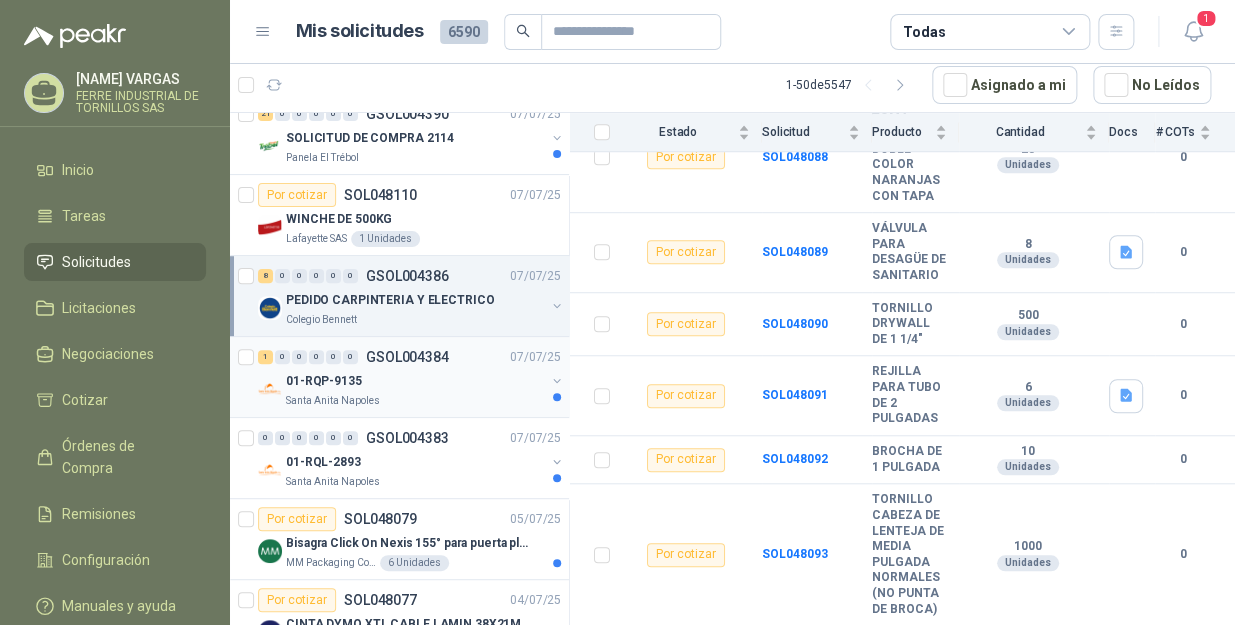 click on "01-RQP-9135" at bounding box center [415, 381] 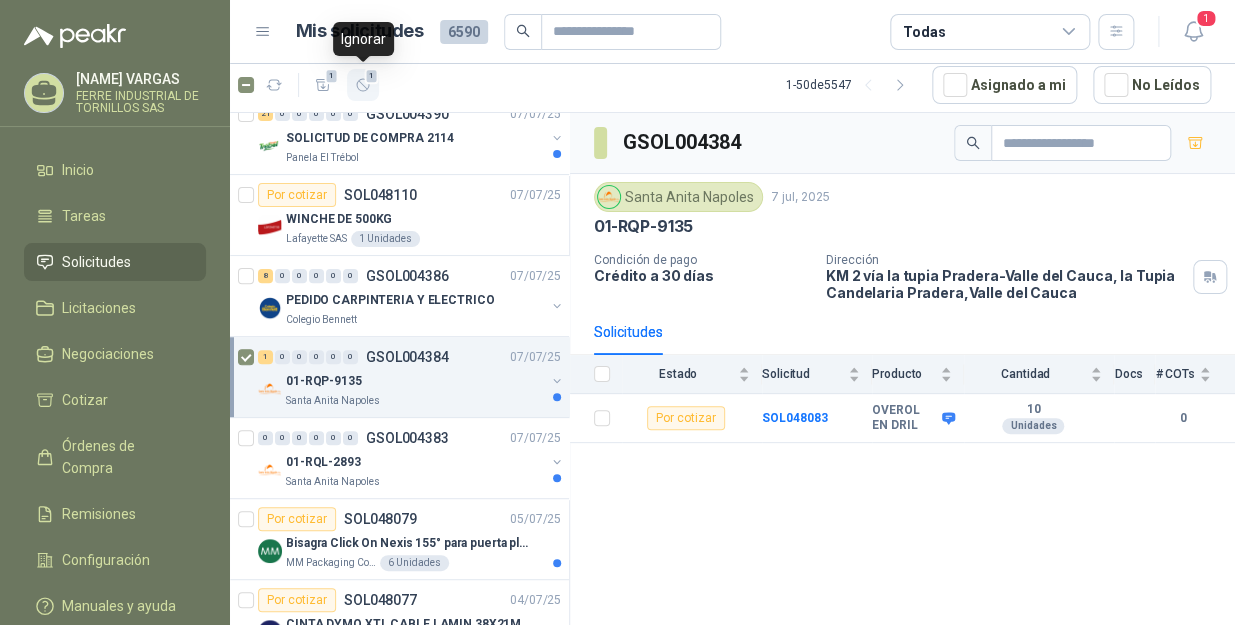 click on "1" at bounding box center [363, 85] 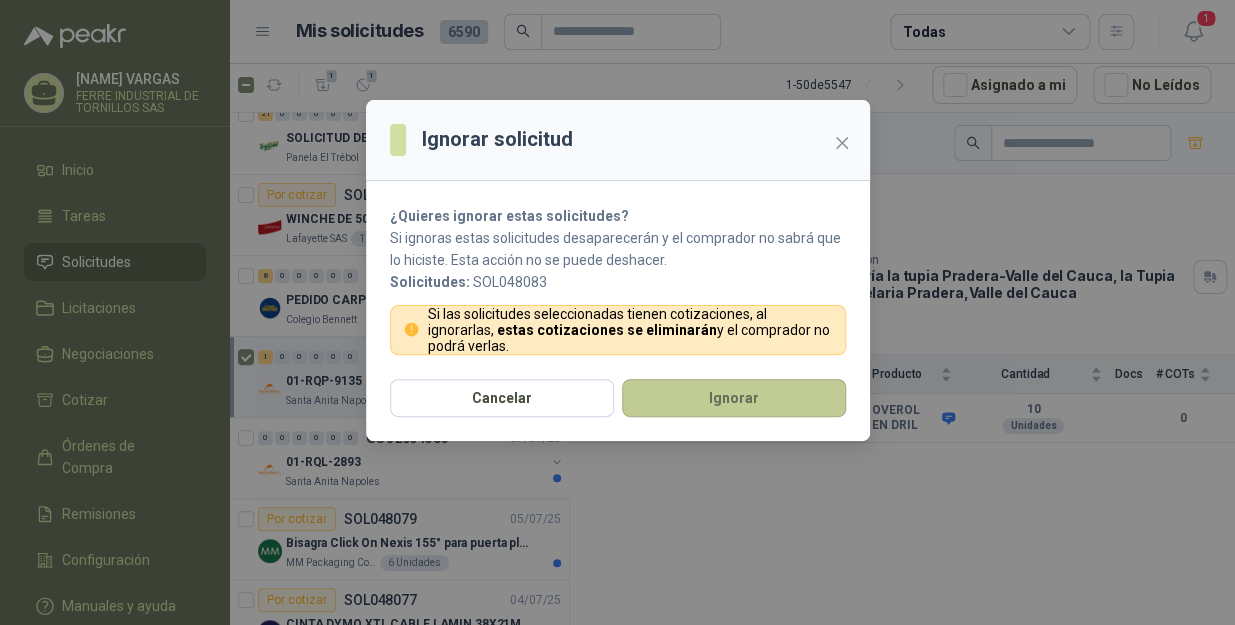 click on "Ignorar" at bounding box center [734, 398] 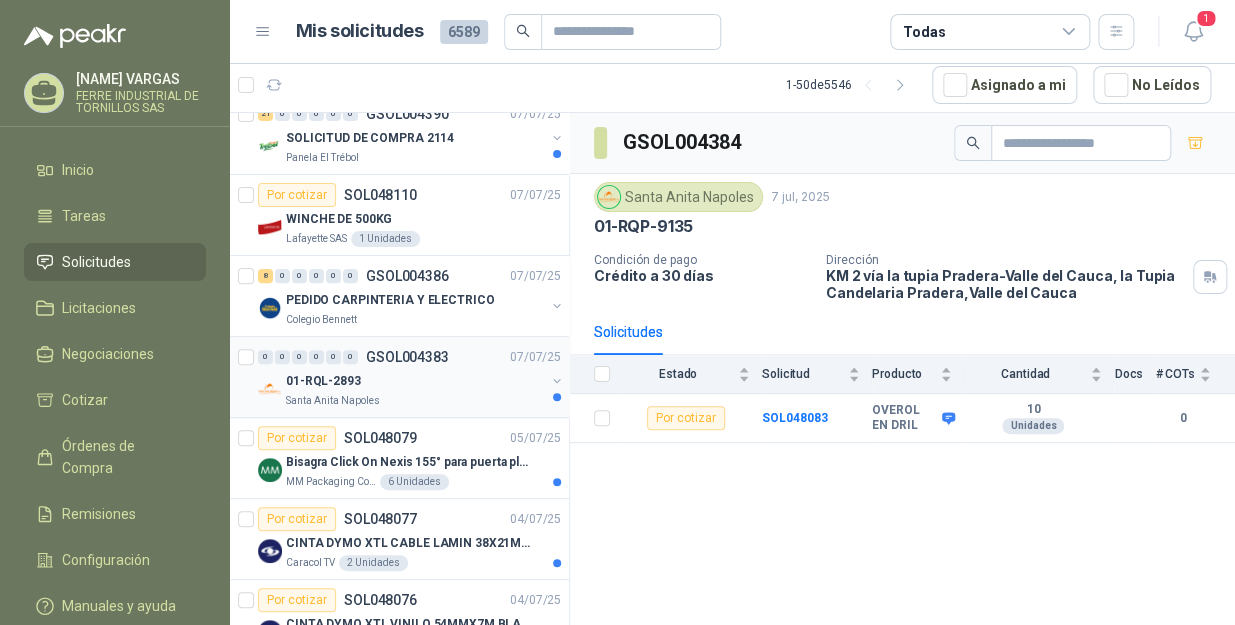 click on "01-RQL-2893" at bounding box center (415, 381) 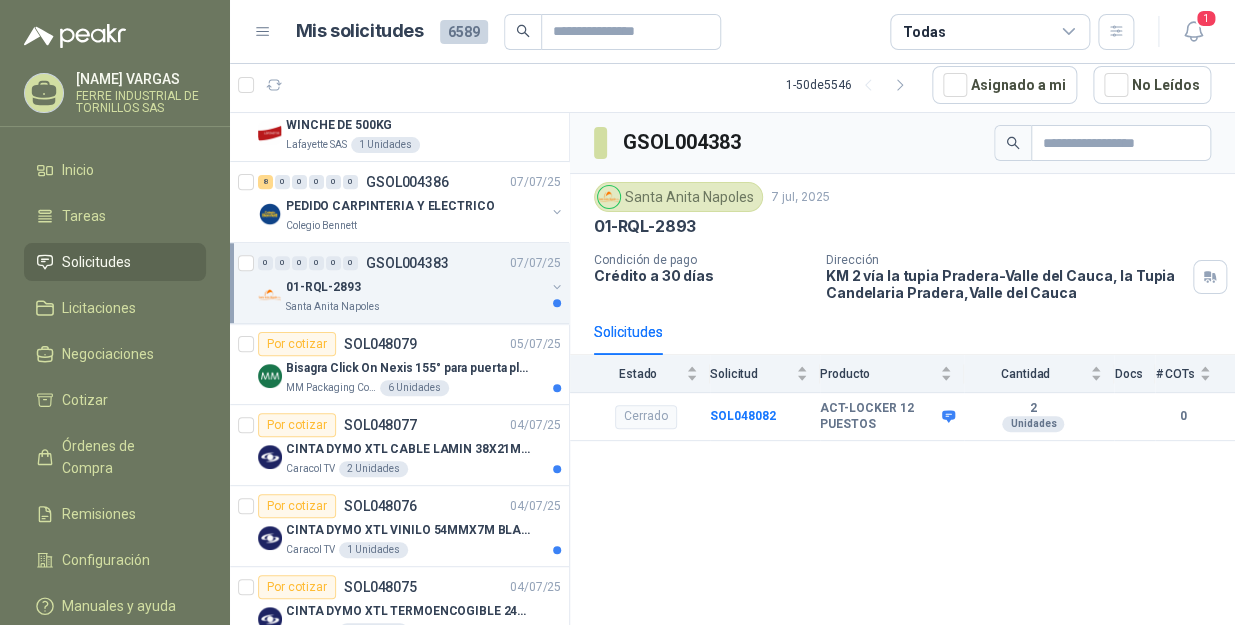 scroll, scrollTop: 363, scrollLeft: 0, axis: vertical 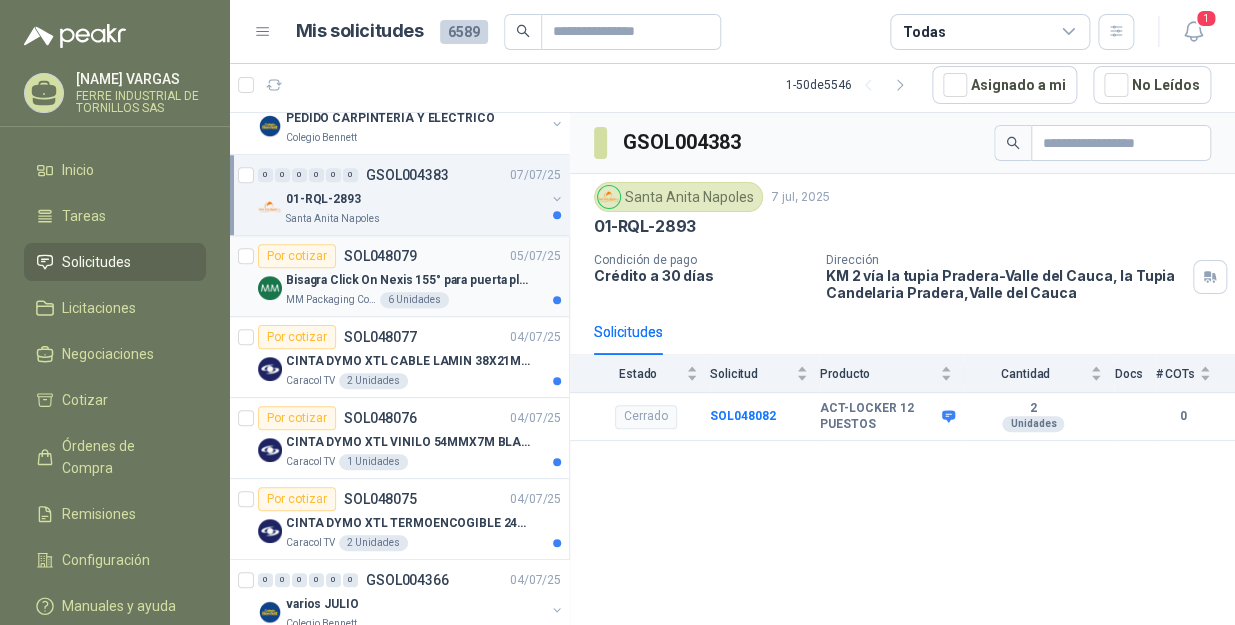 click on "MM Packaging Colombia" at bounding box center (331, 300) 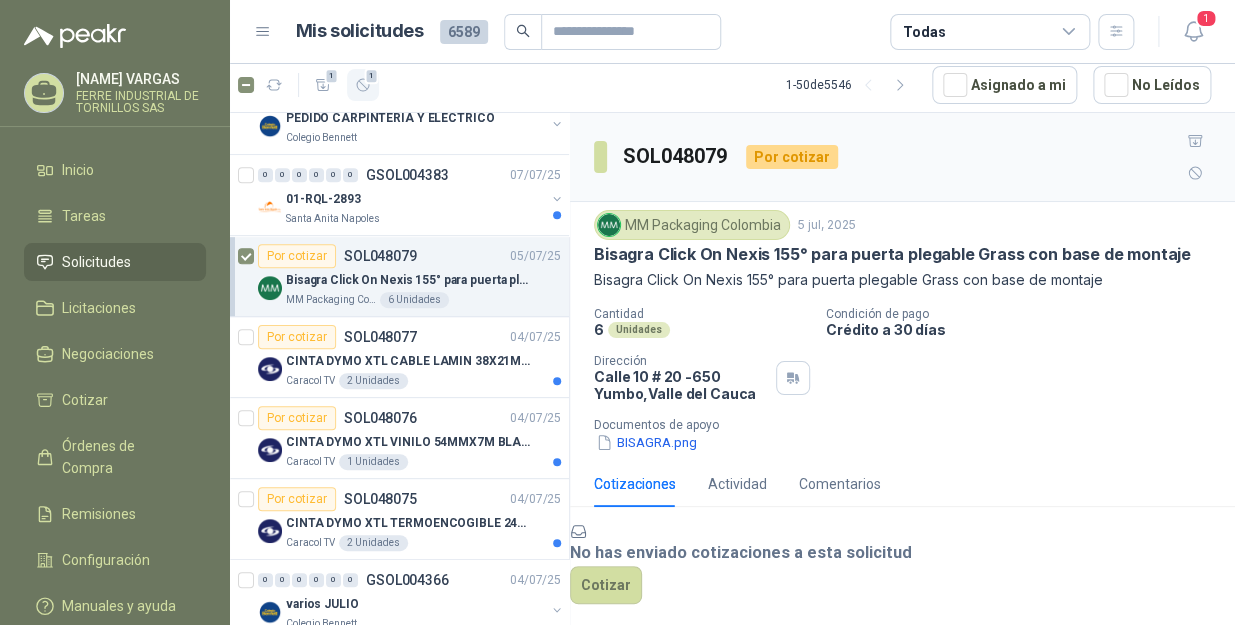 click on "1 1 1 - 50  de  5546 Asignado a mi No Leídos" at bounding box center (732, 85) 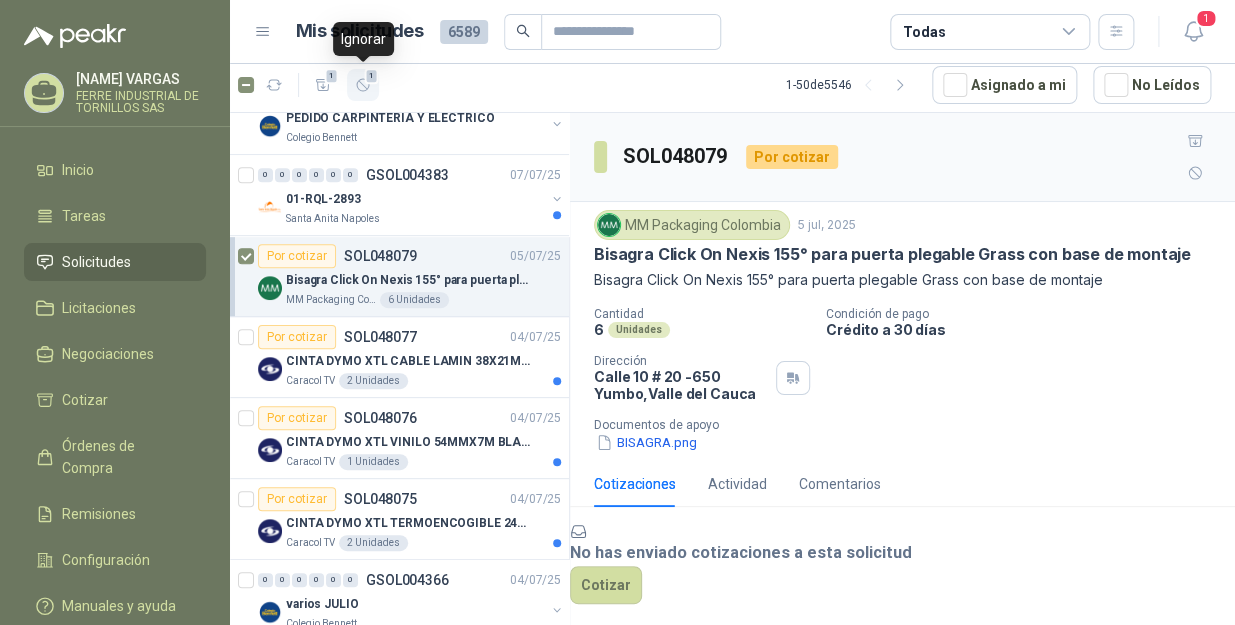 click on "1" at bounding box center (363, 85) 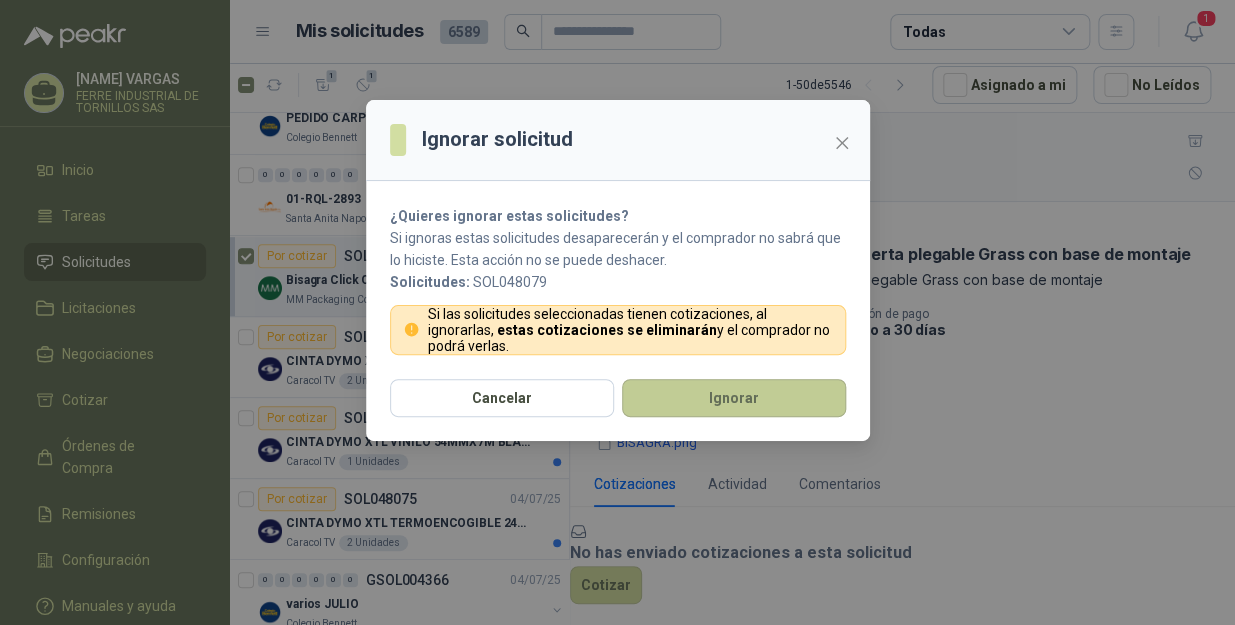 click on "Ignorar" at bounding box center [734, 398] 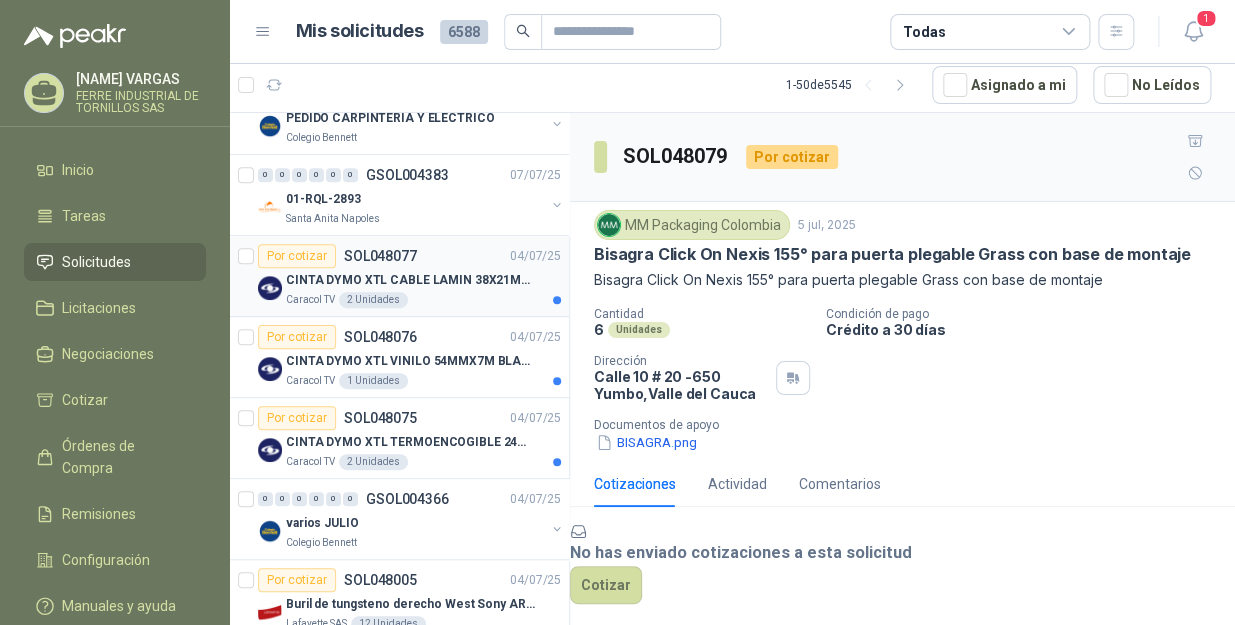 click on "Por cotizar SOL048077 04/07/25" at bounding box center [409, 256] 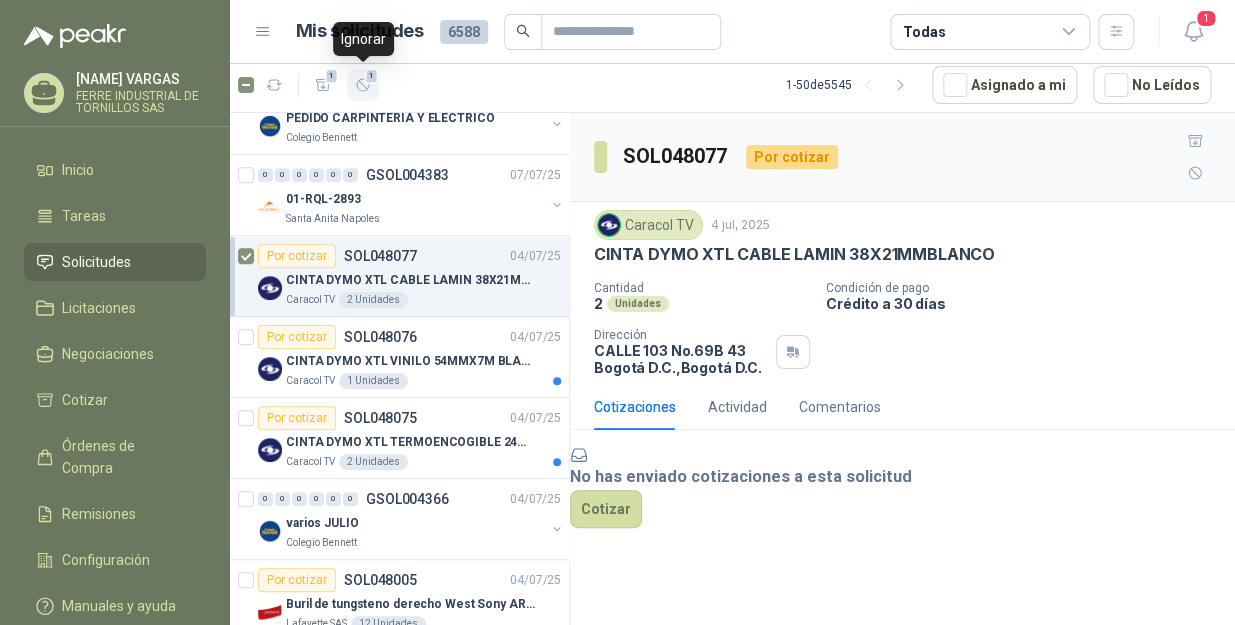 click on "1" at bounding box center [363, 85] 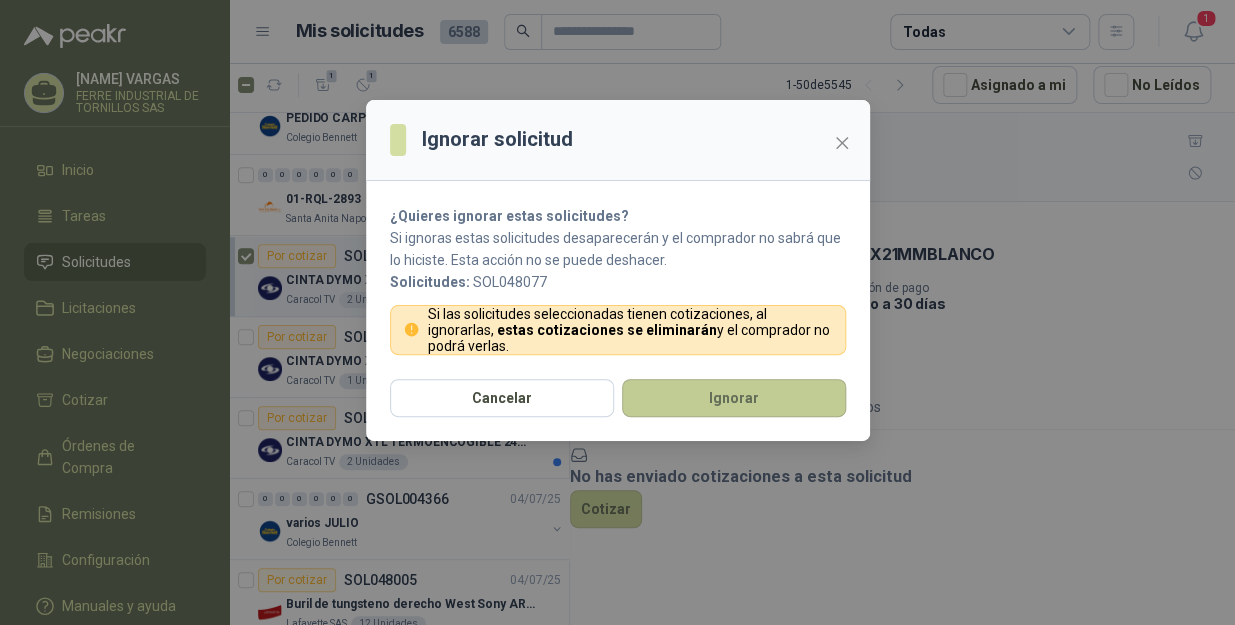 click on "Ignorar" at bounding box center (734, 398) 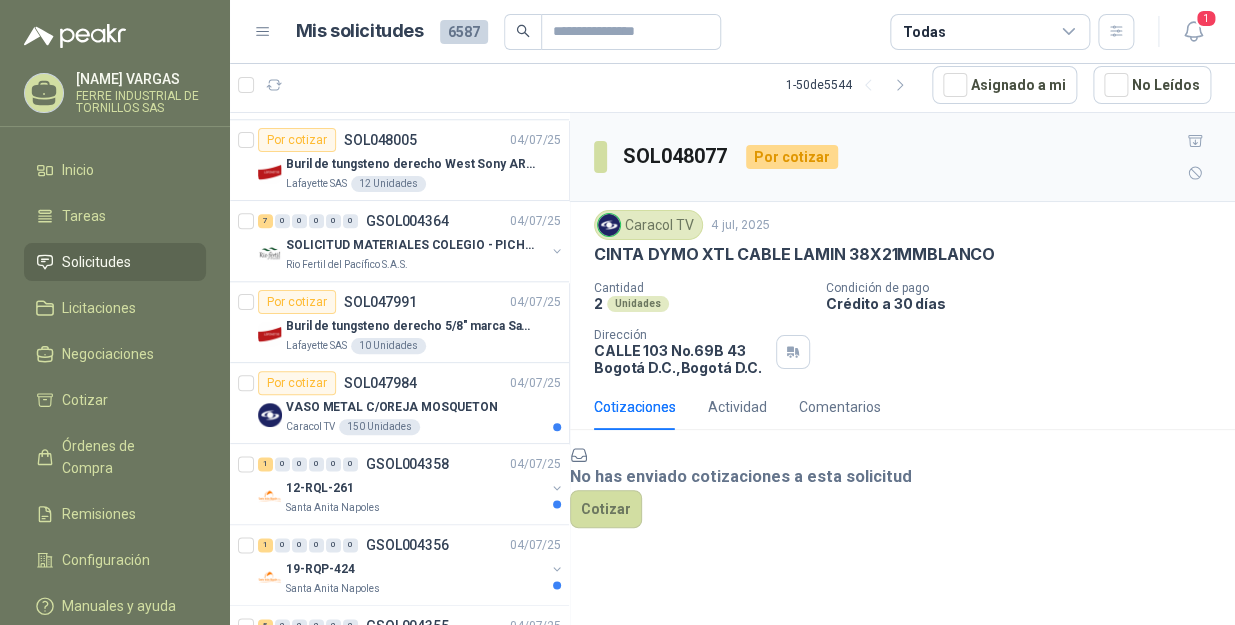 scroll, scrollTop: 727, scrollLeft: 0, axis: vertical 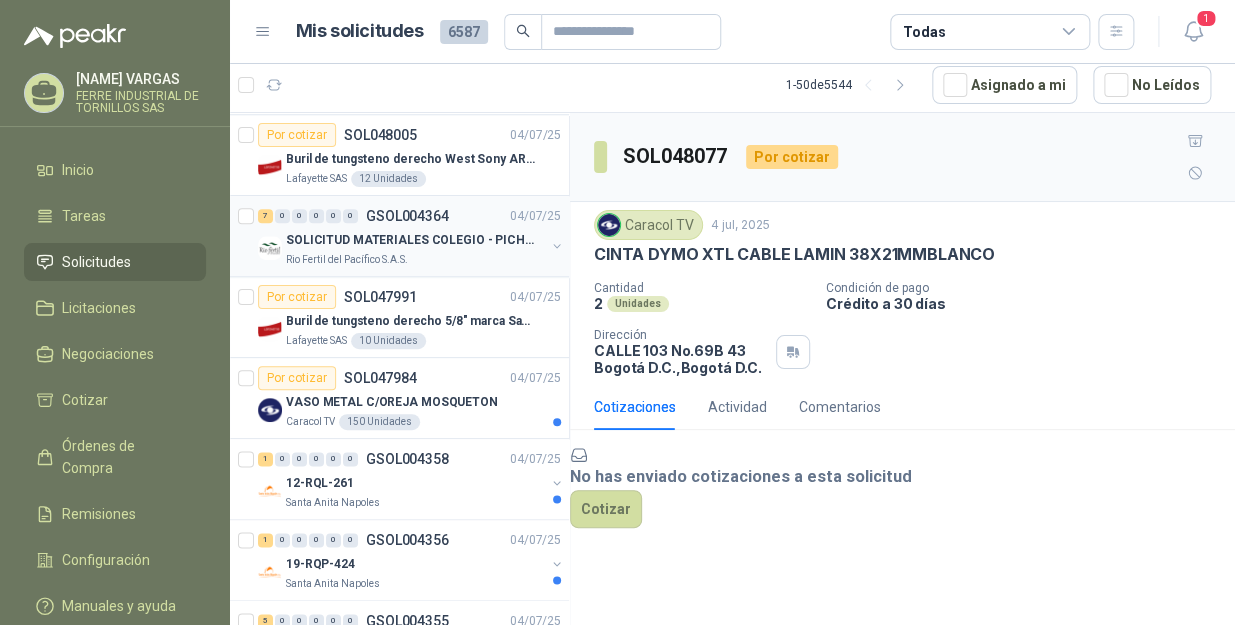 click on "Rio Fertil del Pacífico S.A.S." at bounding box center (415, 260) 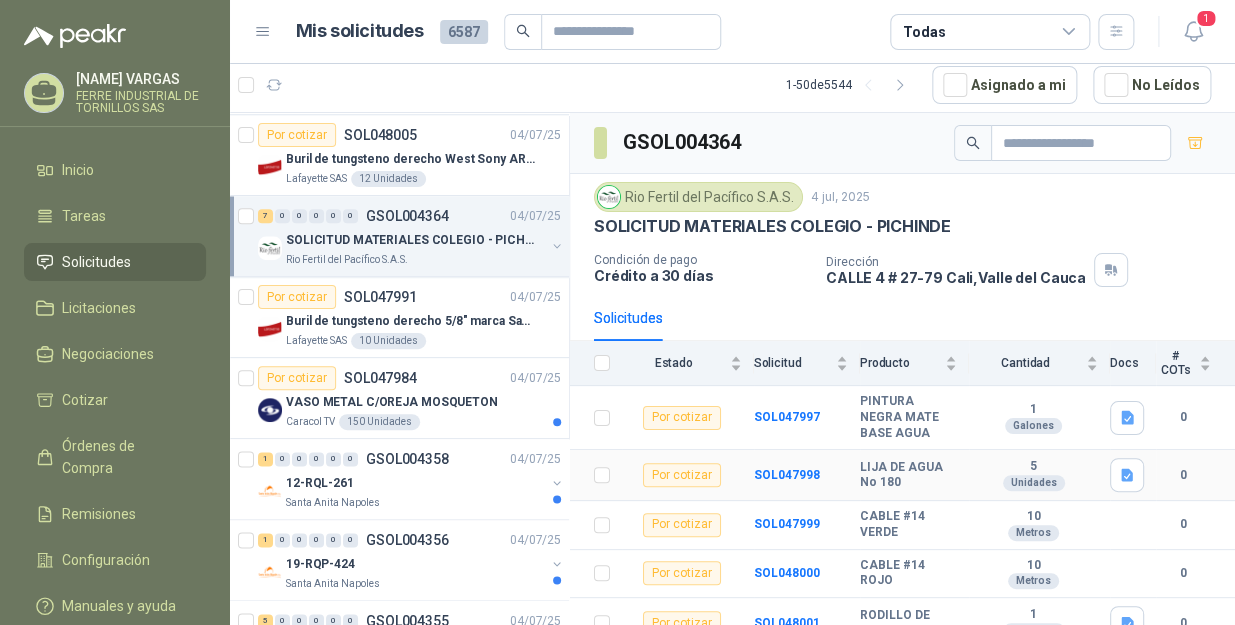 scroll, scrollTop: 136, scrollLeft: 0, axis: vertical 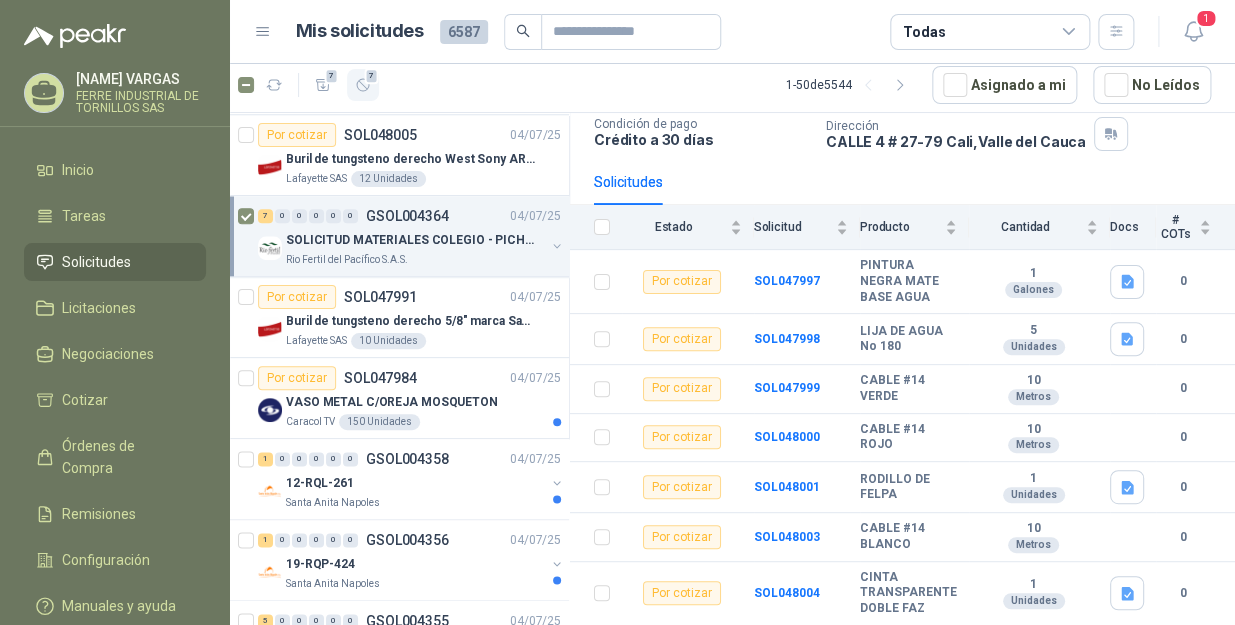 click at bounding box center (323, 84) 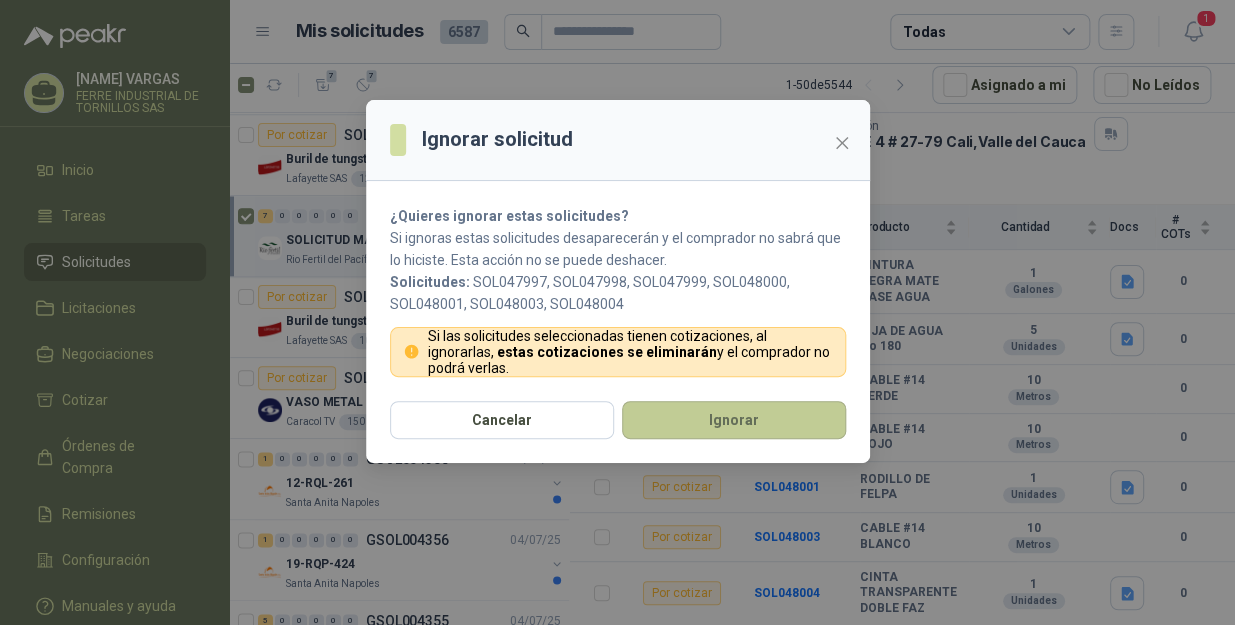 click on "Ignorar" at bounding box center (734, 420) 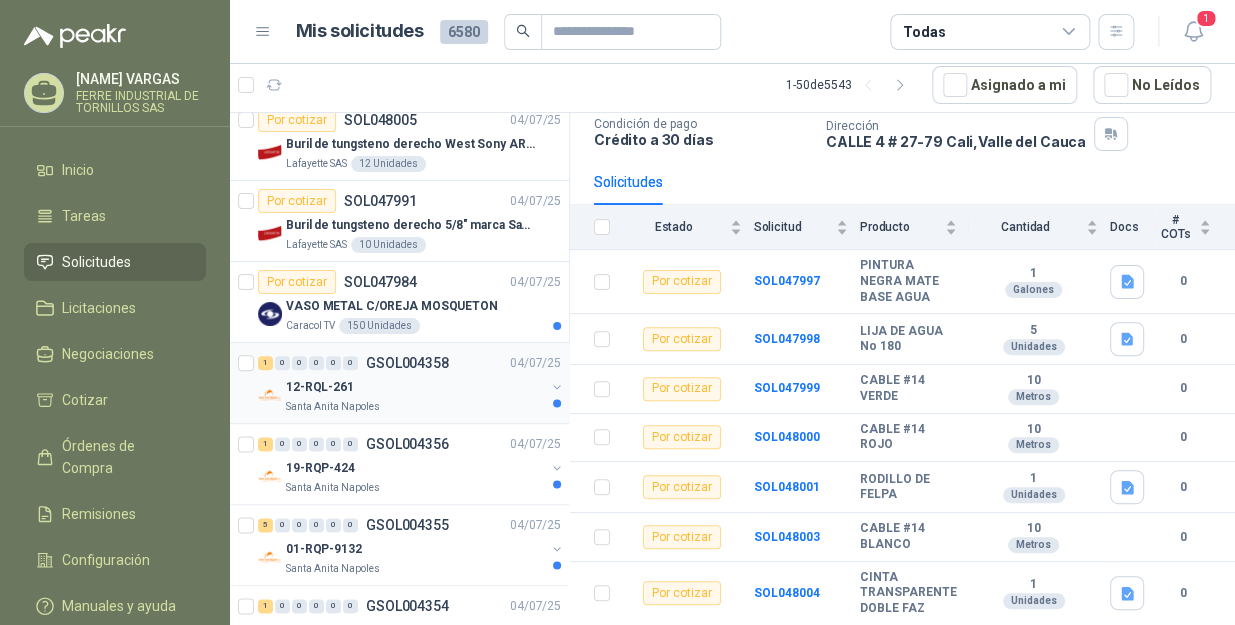 scroll, scrollTop: 727, scrollLeft: 0, axis: vertical 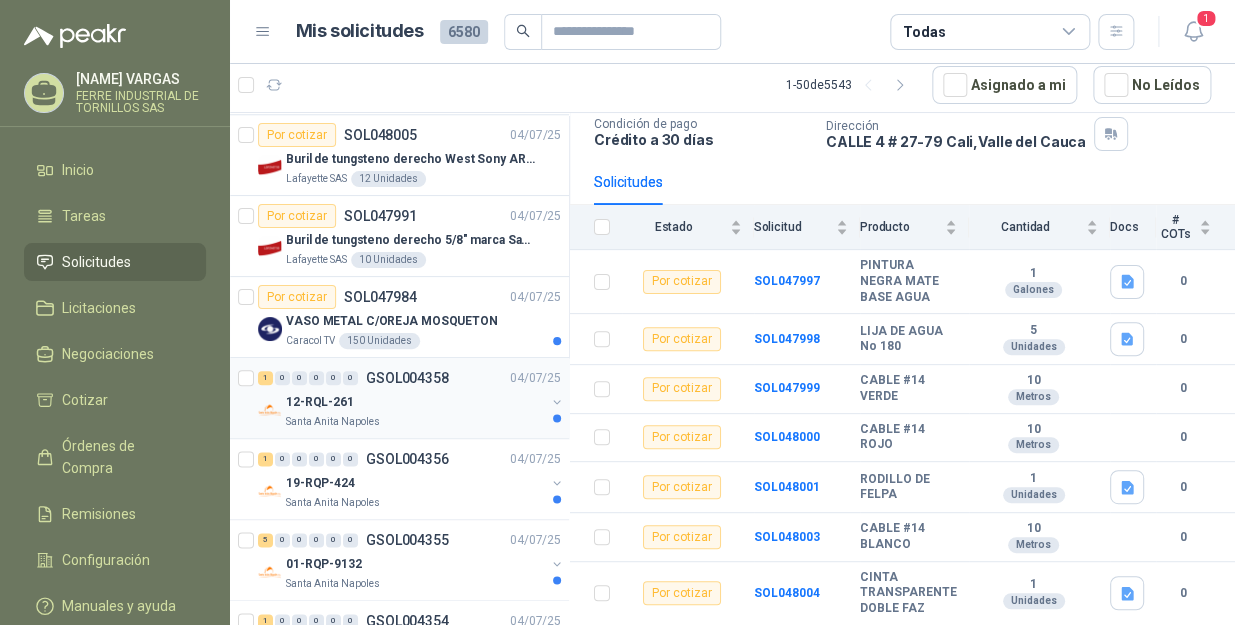 click on "Santa Anita Napoles" at bounding box center [415, 422] 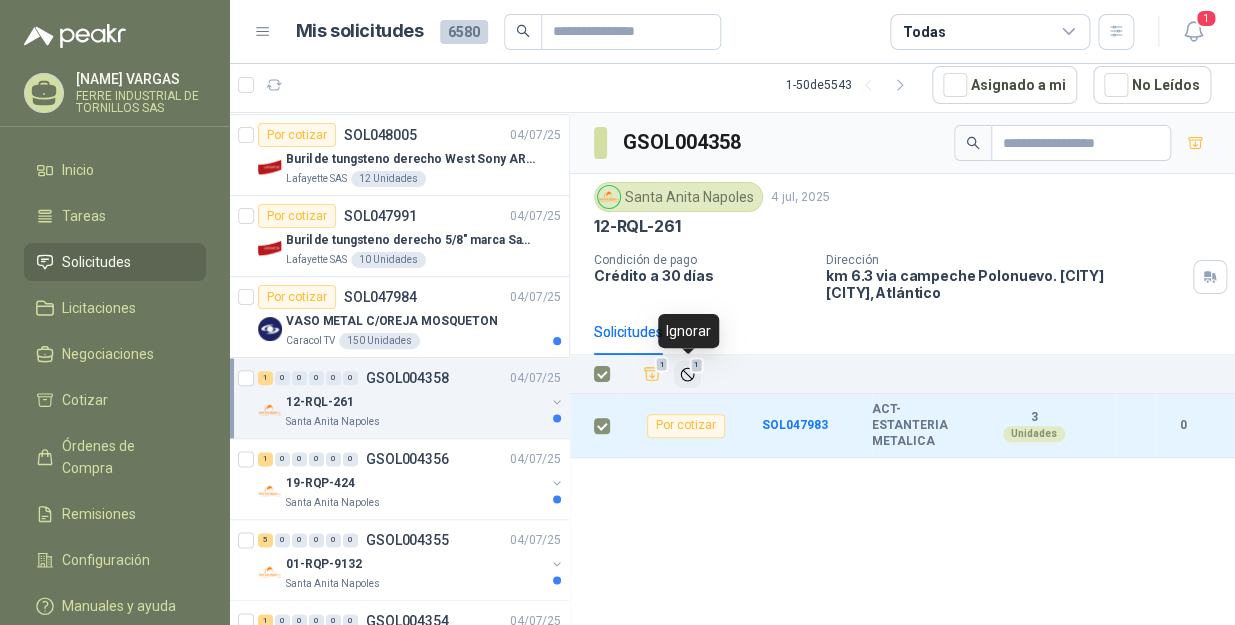 click at bounding box center [687, 374] 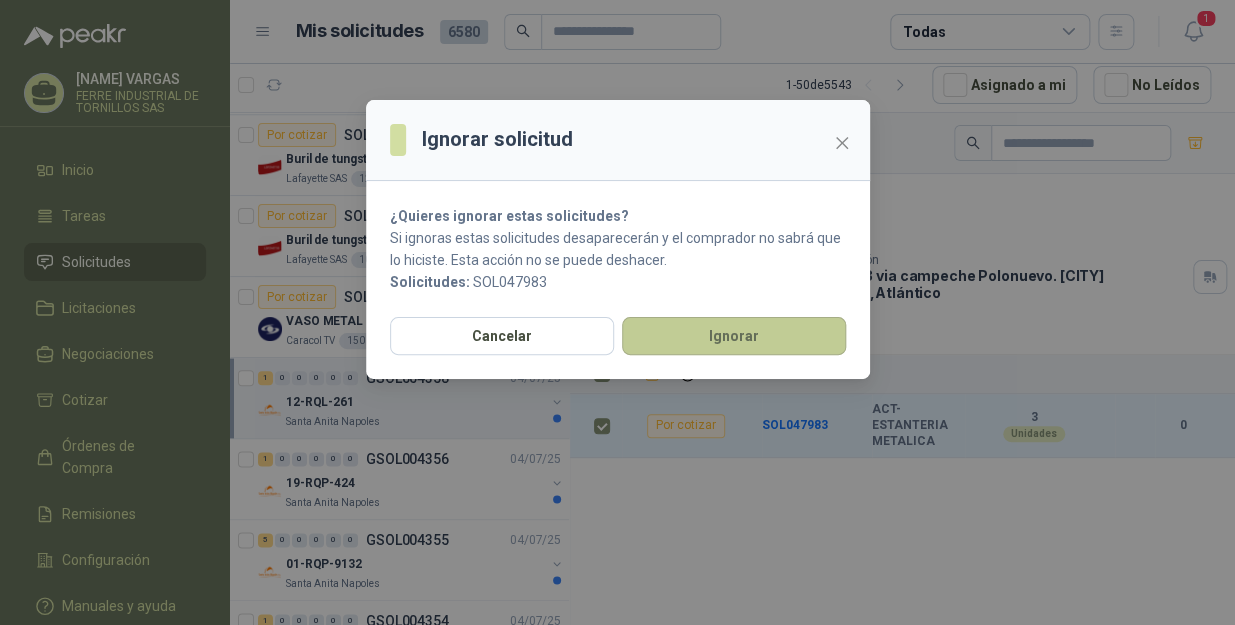 click on "Ignorar" at bounding box center [734, 336] 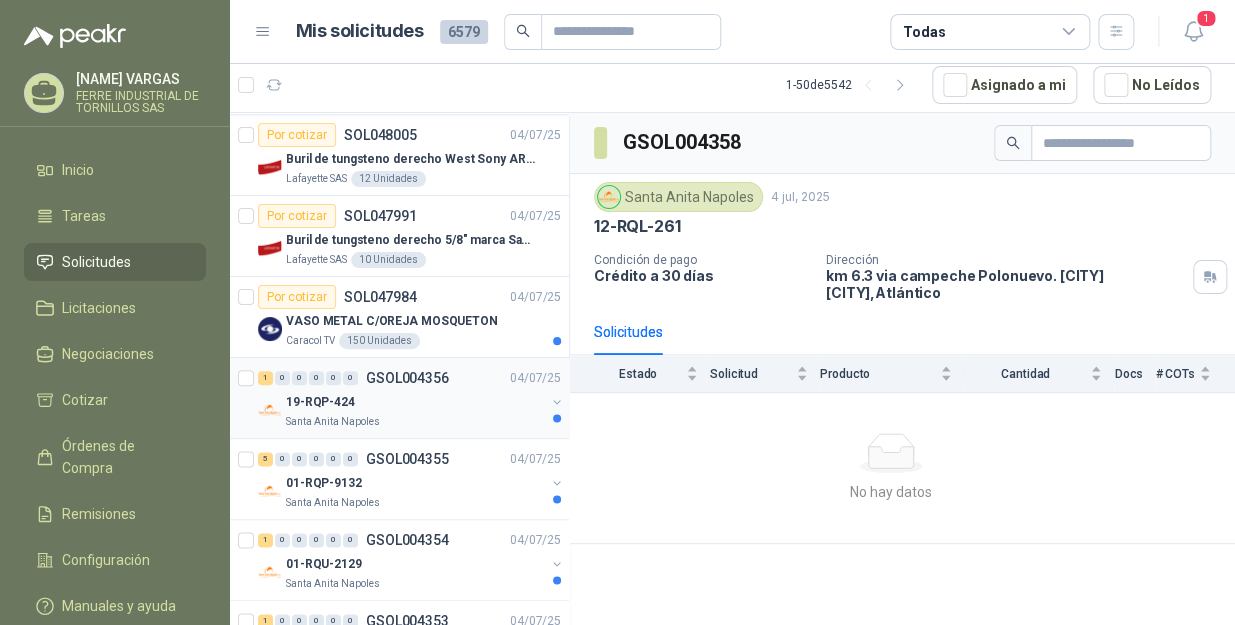 click on "Santa Anita Napoles" at bounding box center (415, 422) 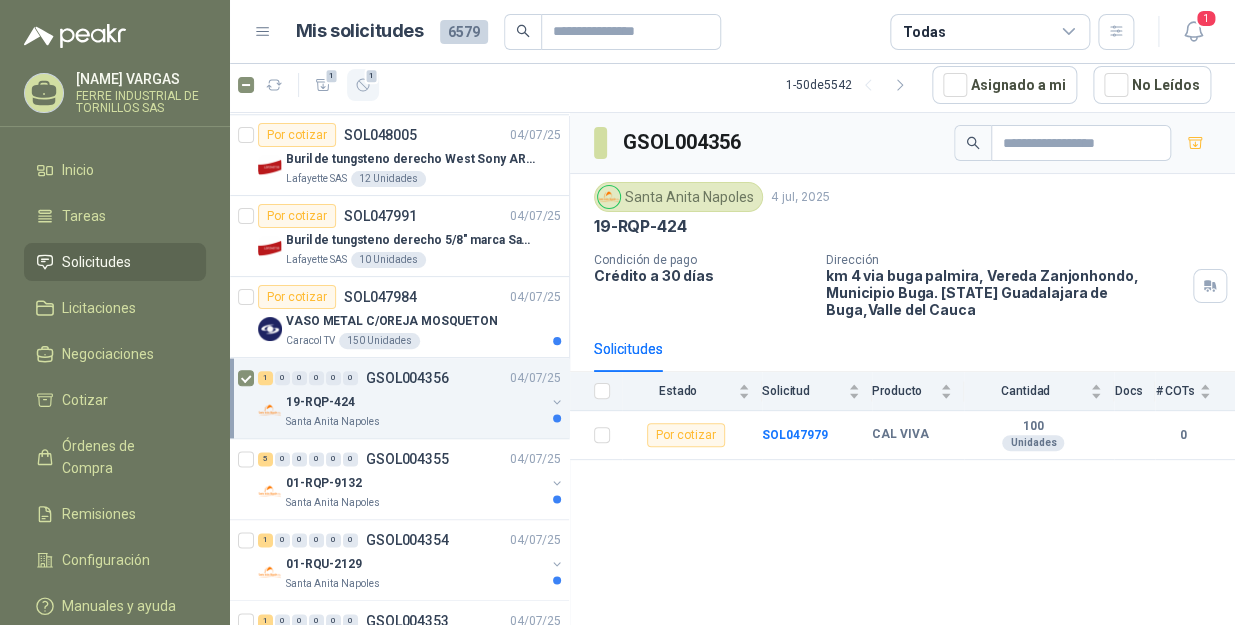 click on "1" at bounding box center [372, 76] 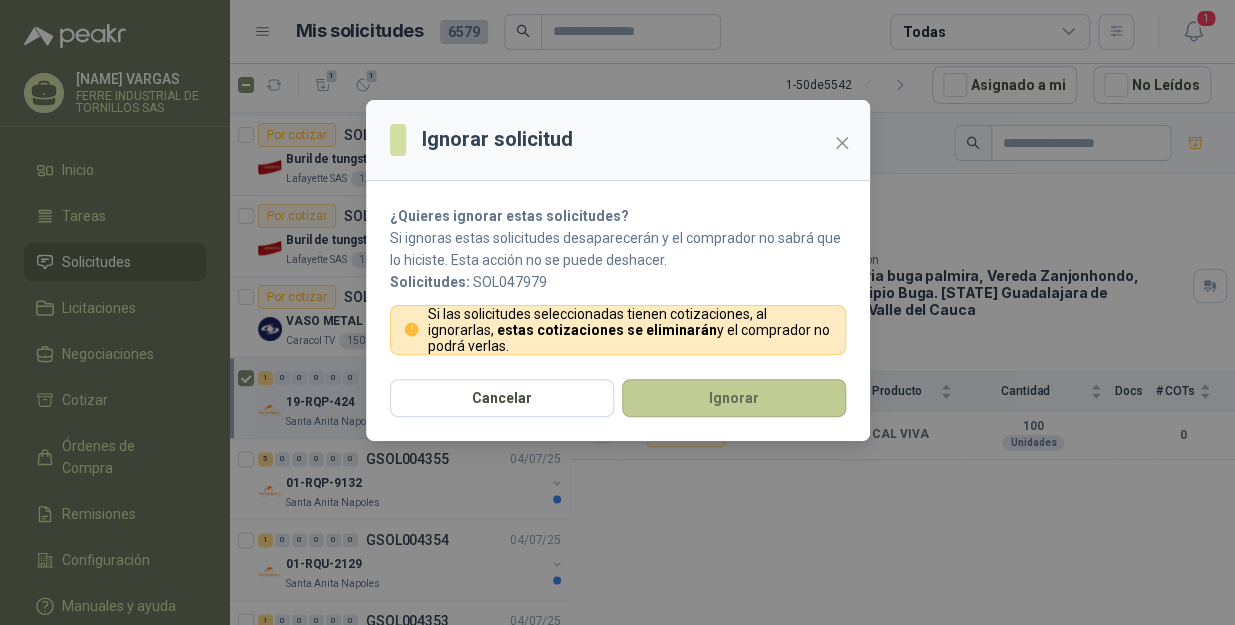 click on "Ignorar" at bounding box center [734, 398] 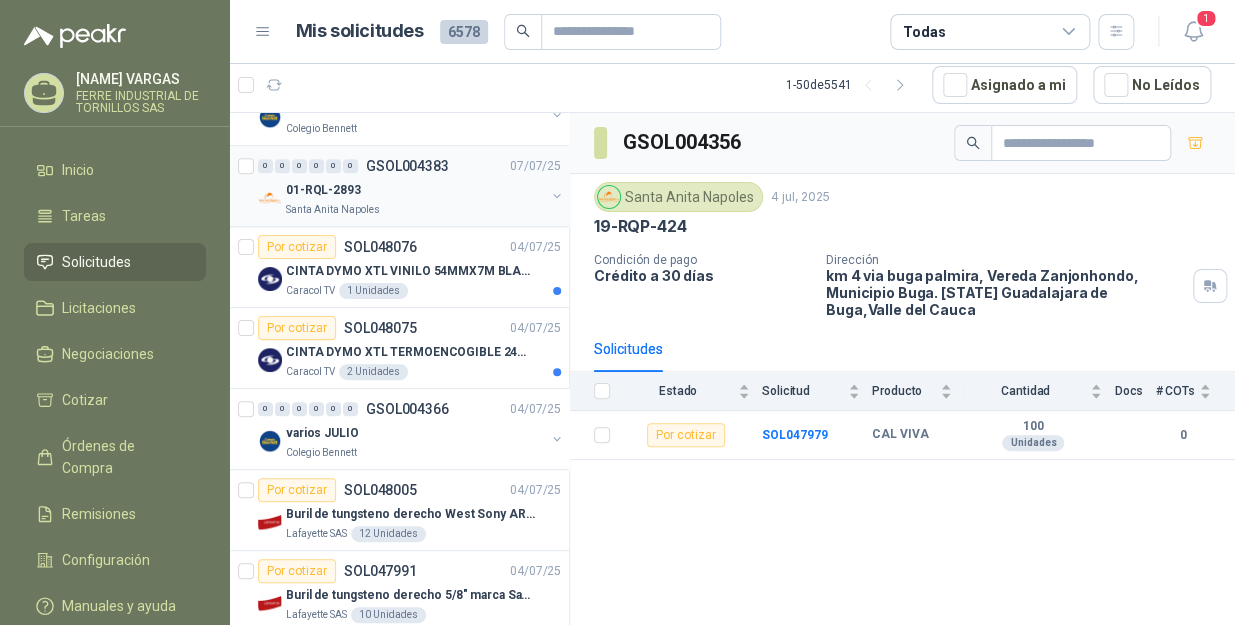 scroll, scrollTop: 0, scrollLeft: 0, axis: both 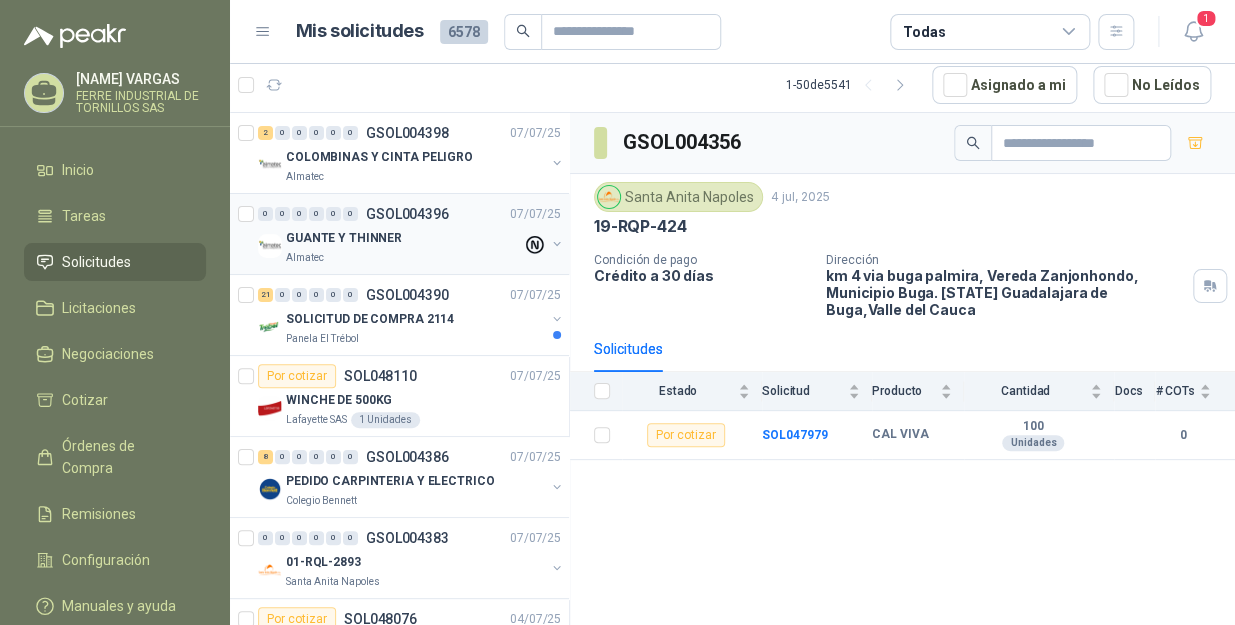 click on "Almatec" at bounding box center [404, 258] 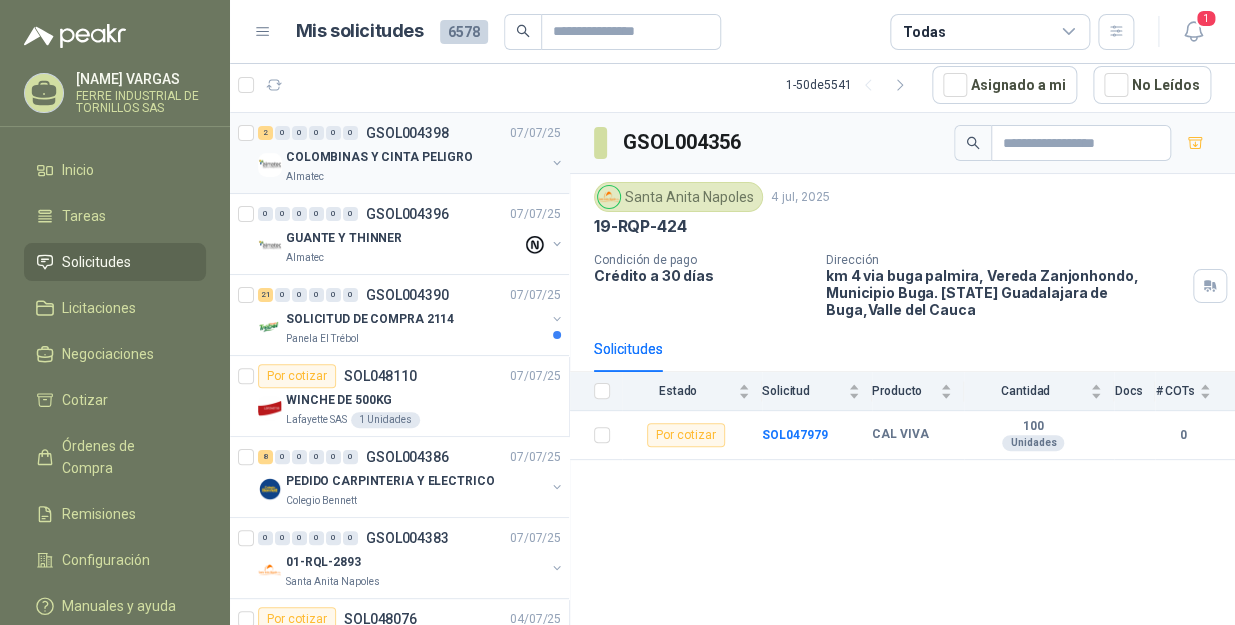 click on "COLOMBINAS Y CINTA PELIGRO" at bounding box center [379, 157] 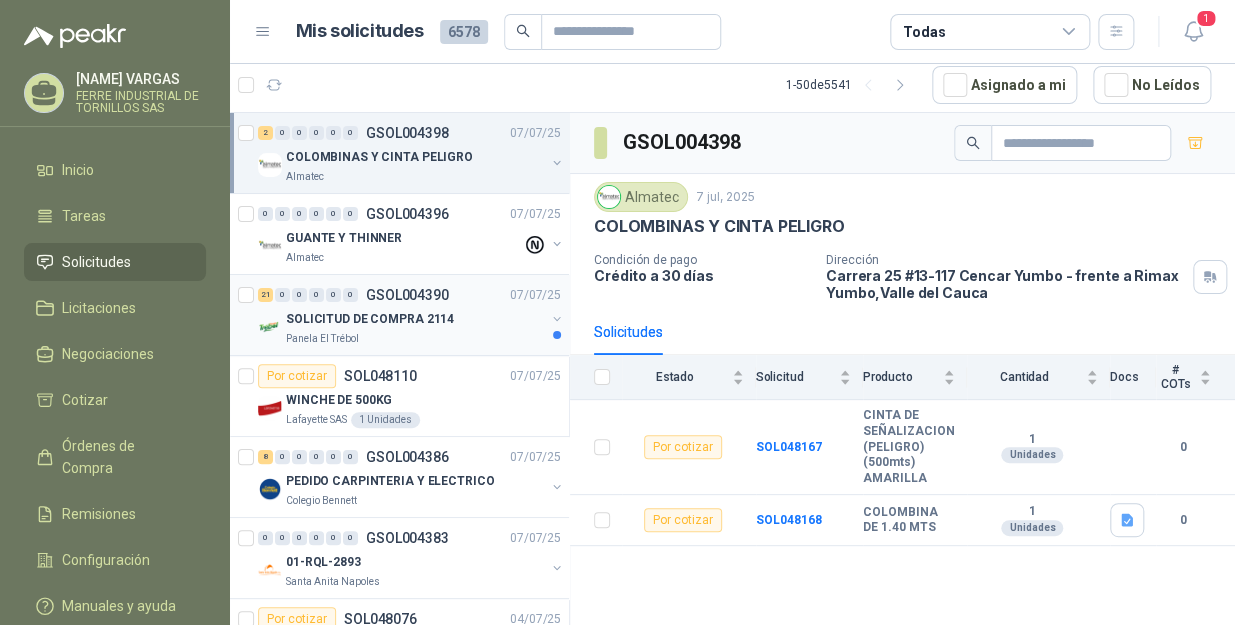 click on "SOLICITUD DE COMPRA 2114" at bounding box center [415, 319] 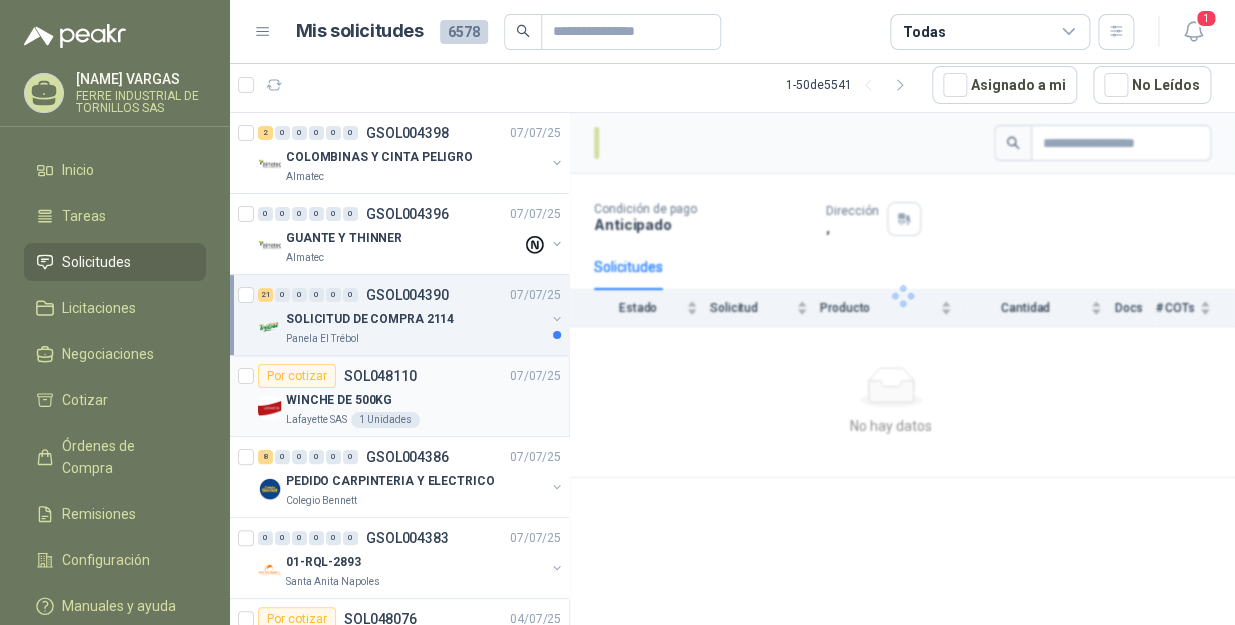 click on "Por cotizar SOL048110 07/07/25" at bounding box center [409, 376] 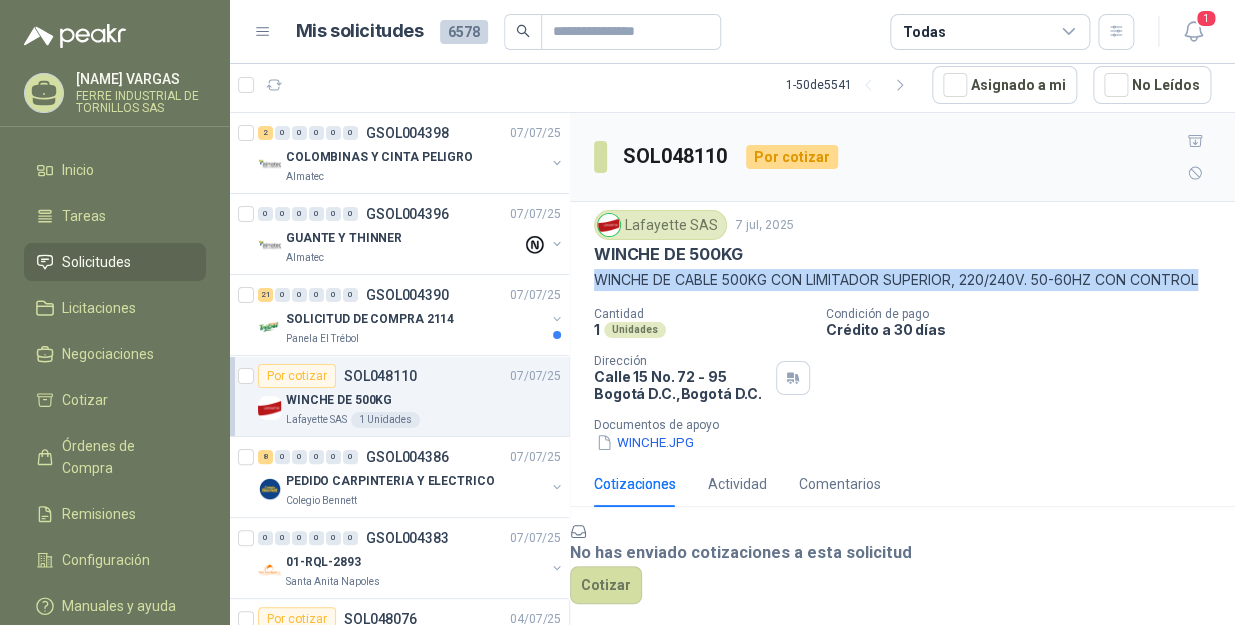 drag, startPoint x: 592, startPoint y: 248, endPoint x: 1133, endPoint y: 259, distance: 541.1118 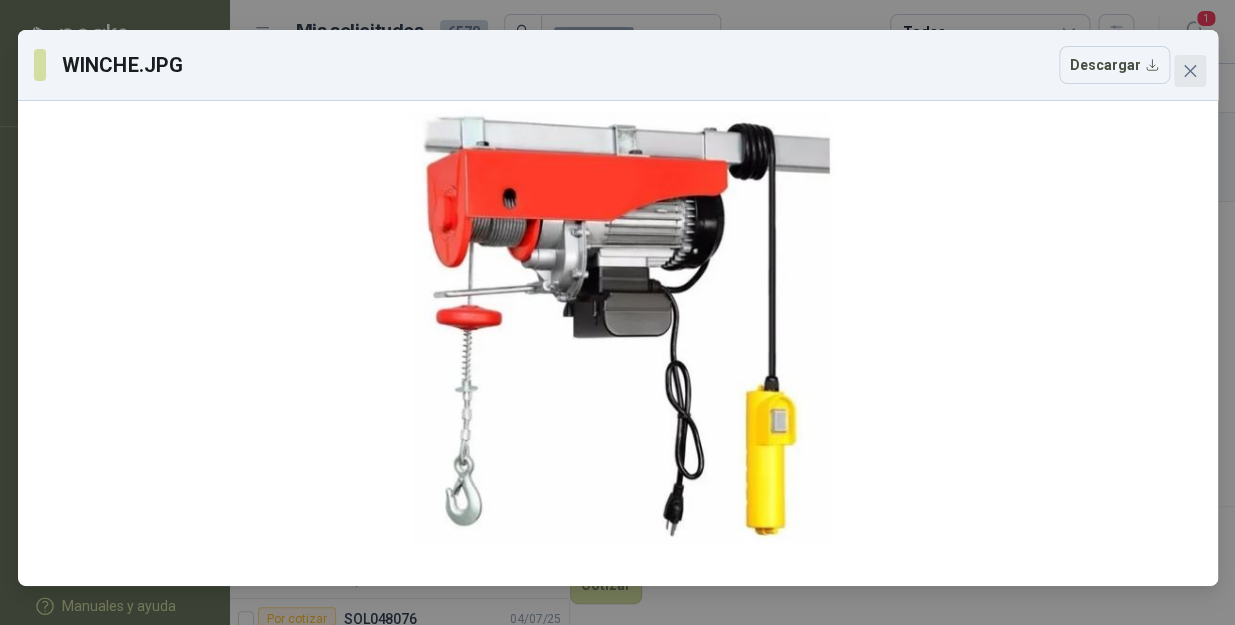 click at bounding box center [1190, 71] 